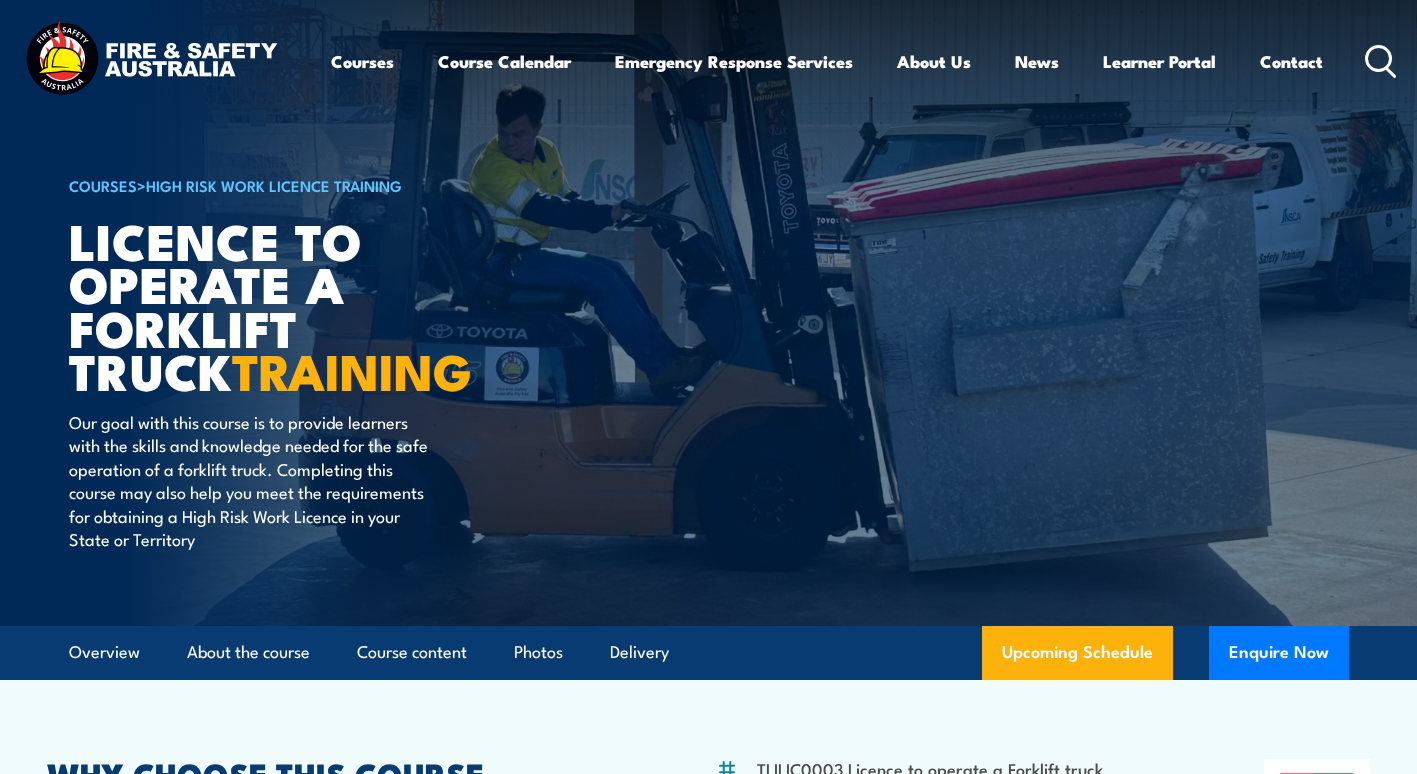 scroll, scrollTop: 0, scrollLeft: 0, axis: both 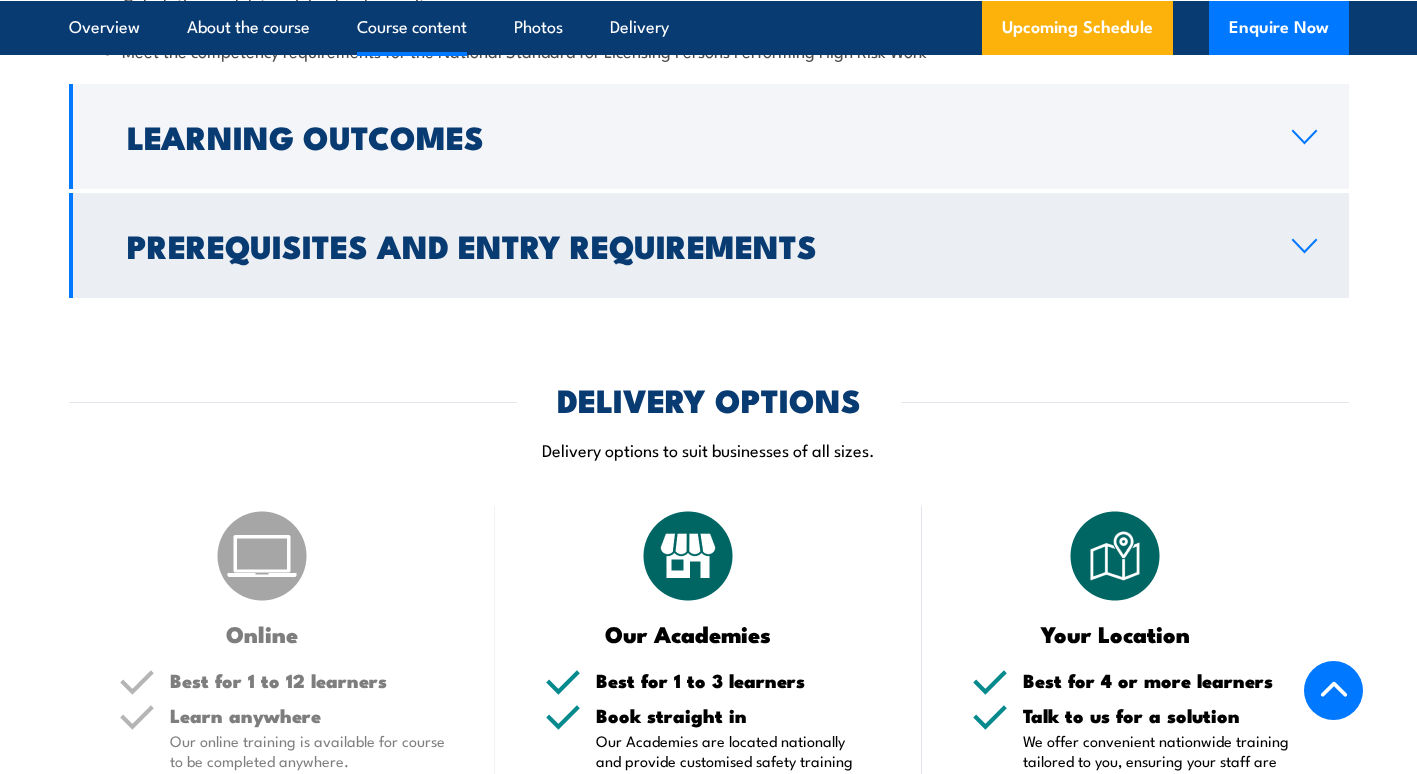 click on "Prerequisites and Entry Requirements" at bounding box center [709, 245] 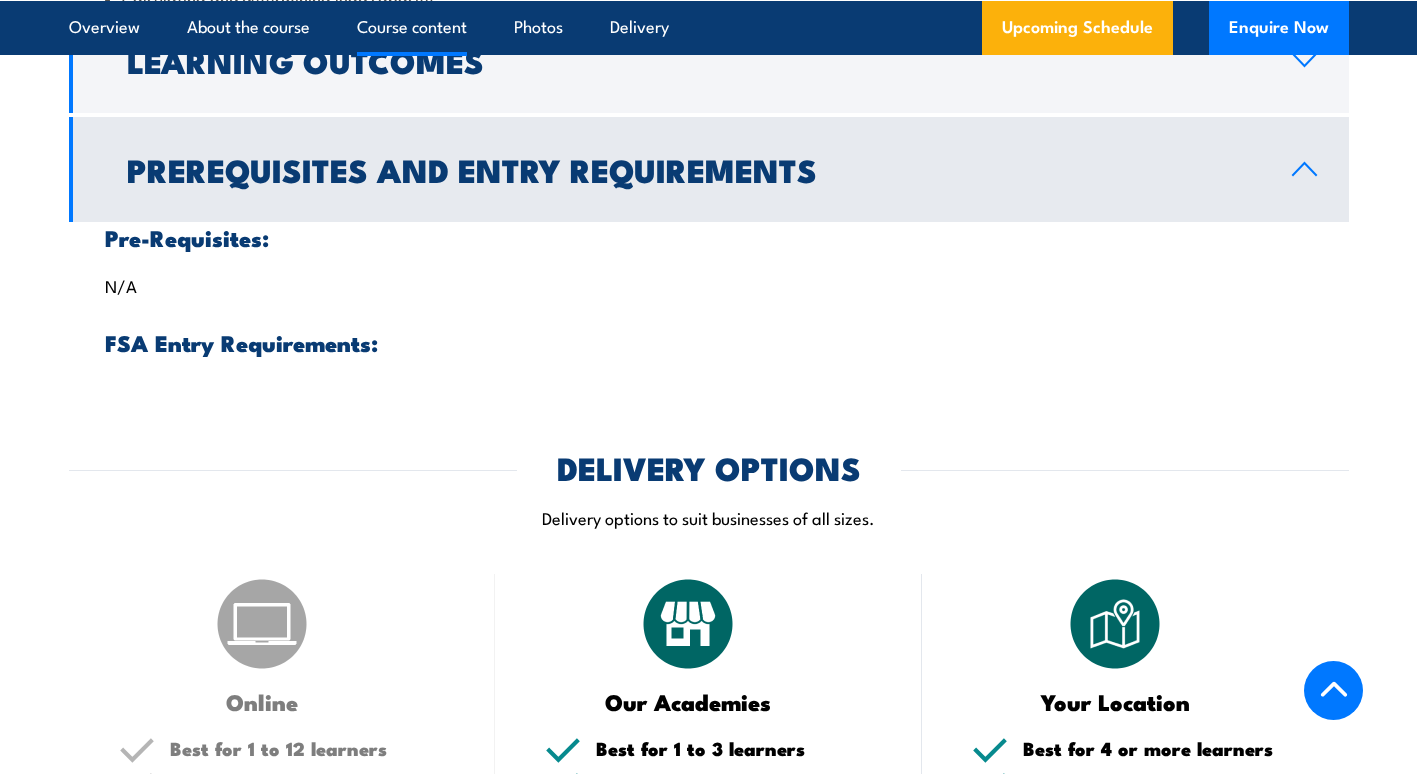 scroll, scrollTop: 2021, scrollLeft: 0, axis: vertical 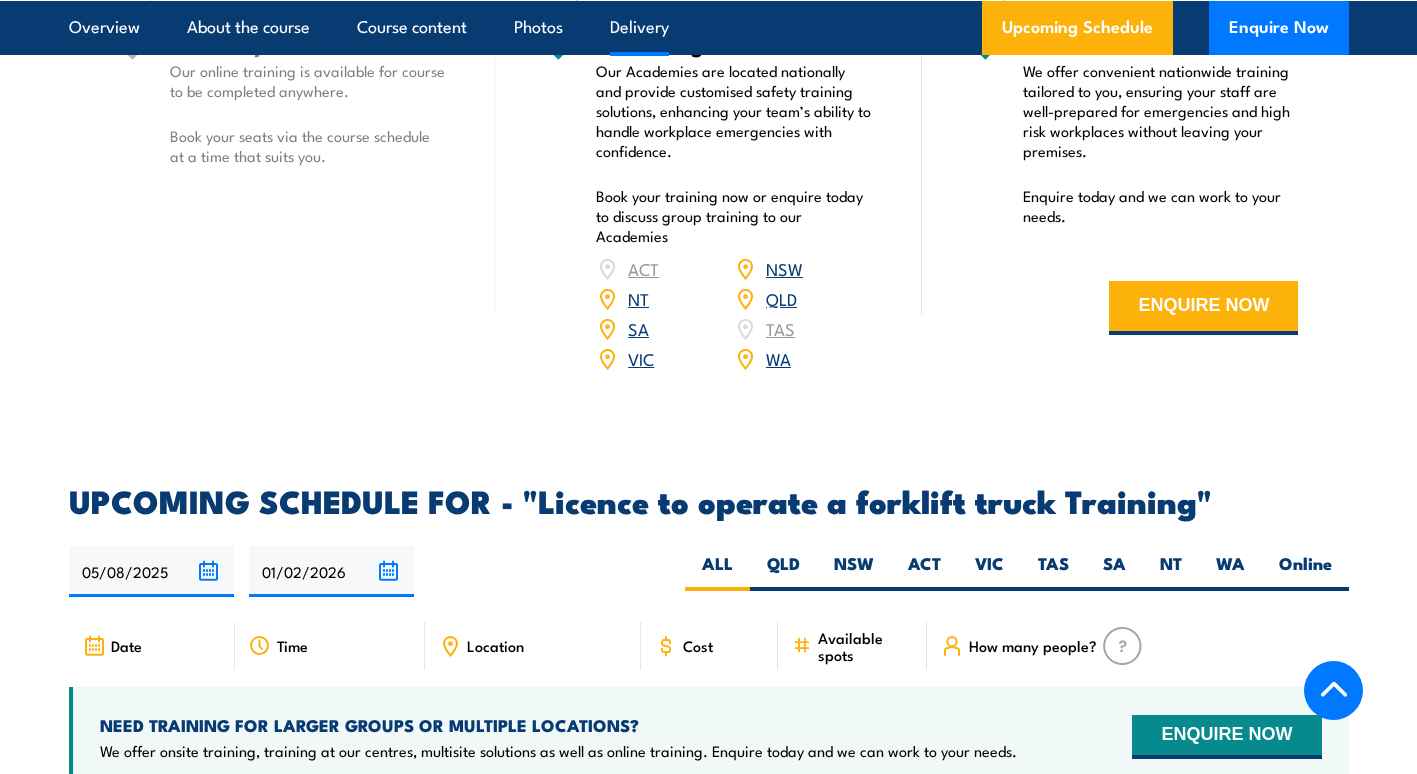 click on "VIC" at bounding box center (641, 358) 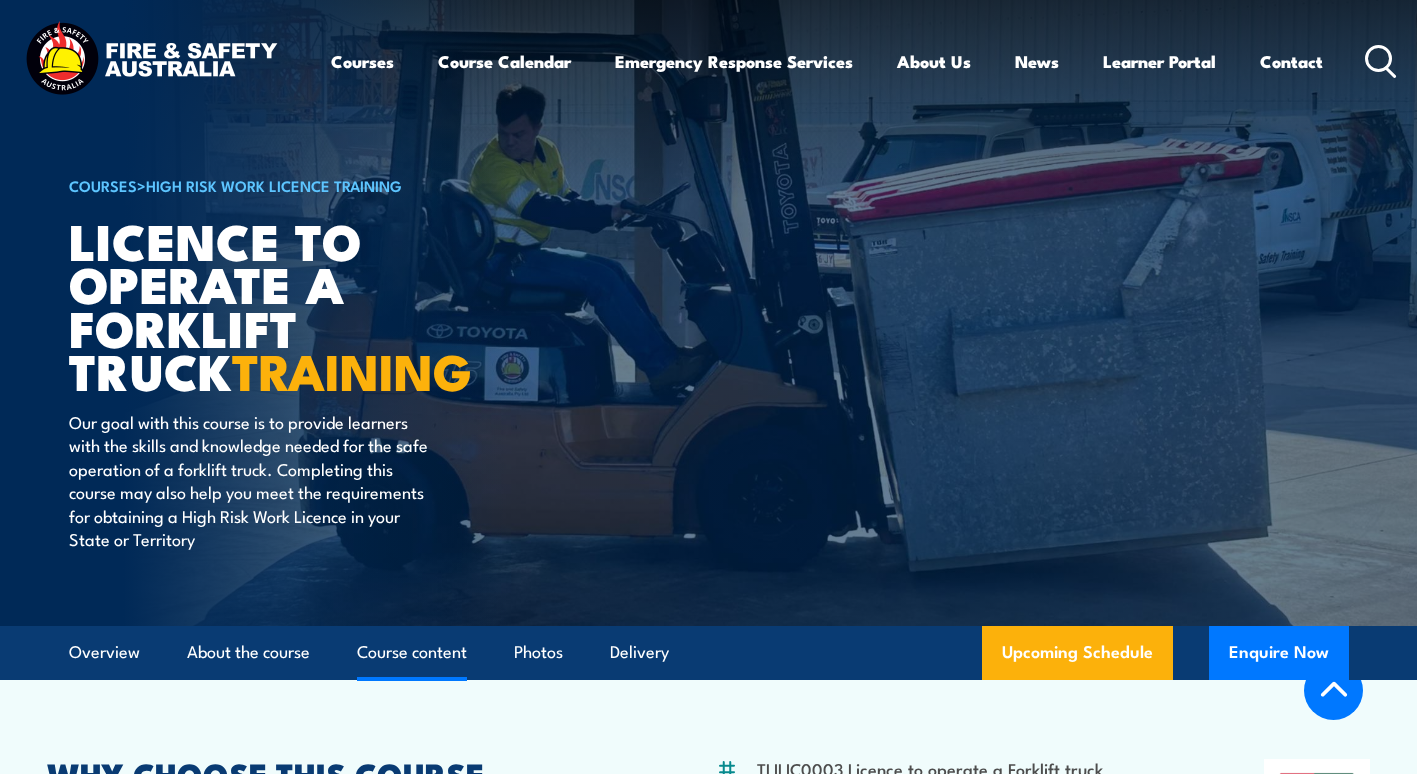 scroll, scrollTop: 2901, scrollLeft: 0, axis: vertical 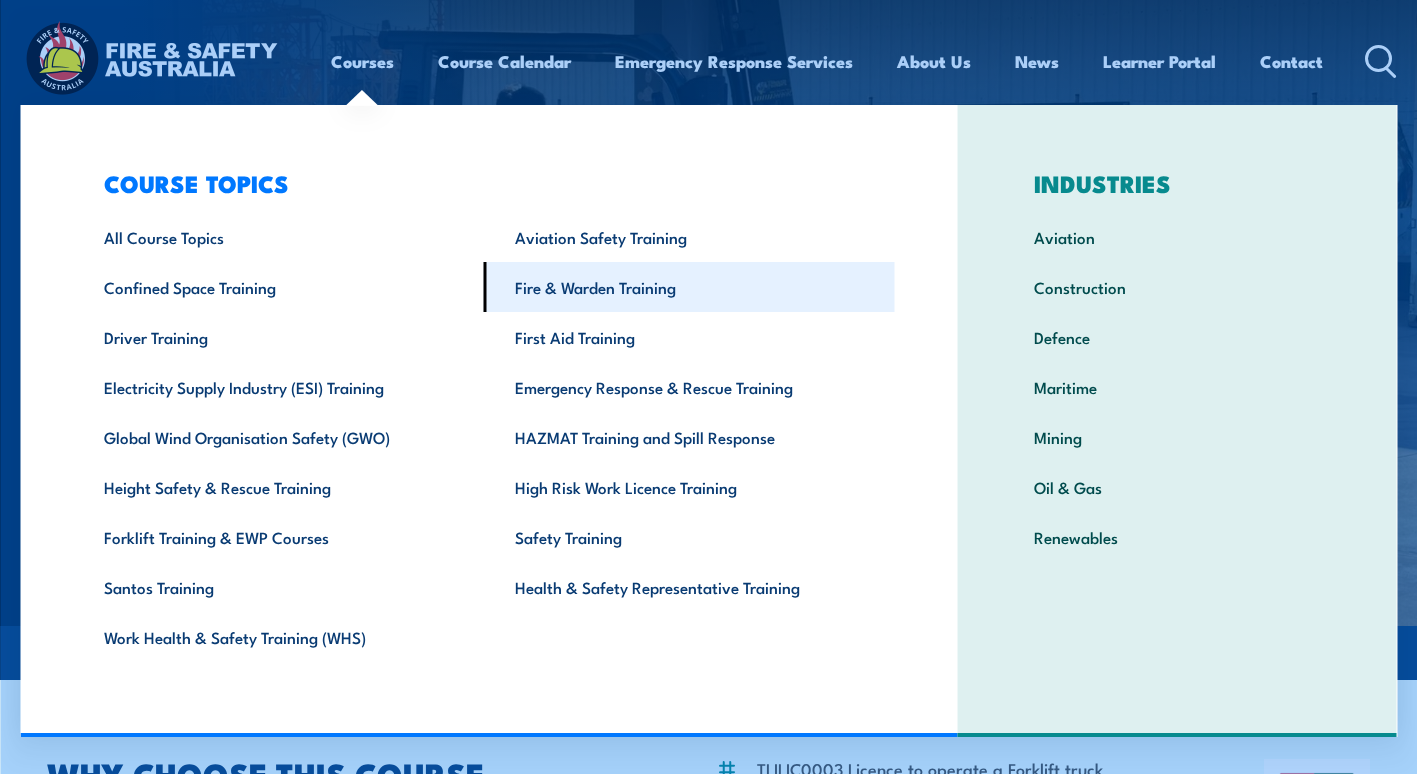 click on "Fire & Warden Training" at bounding box center [689, 287] 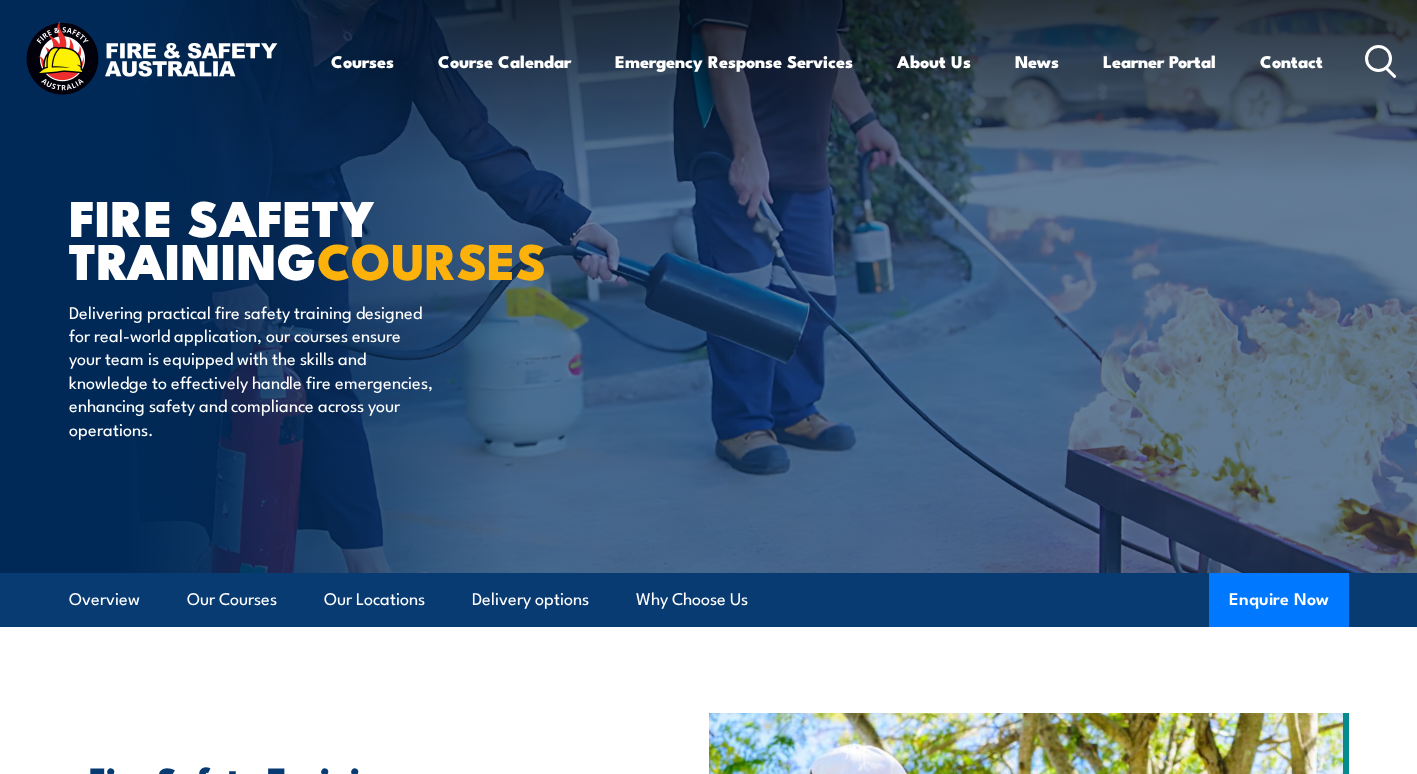 scroll, scrollTop: 0, scrollLeft: 0, axis: both 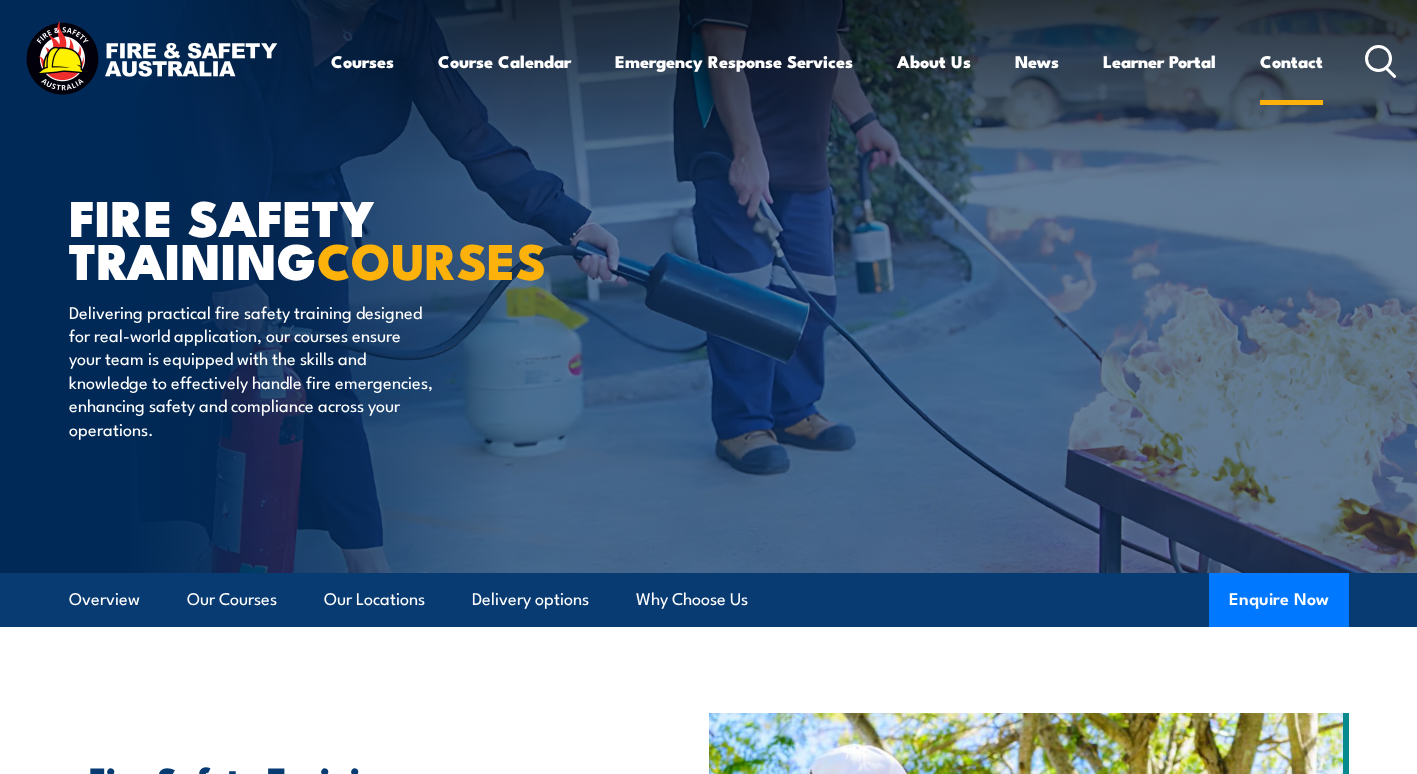click on "Contact" at bounding box center [1291, 61] 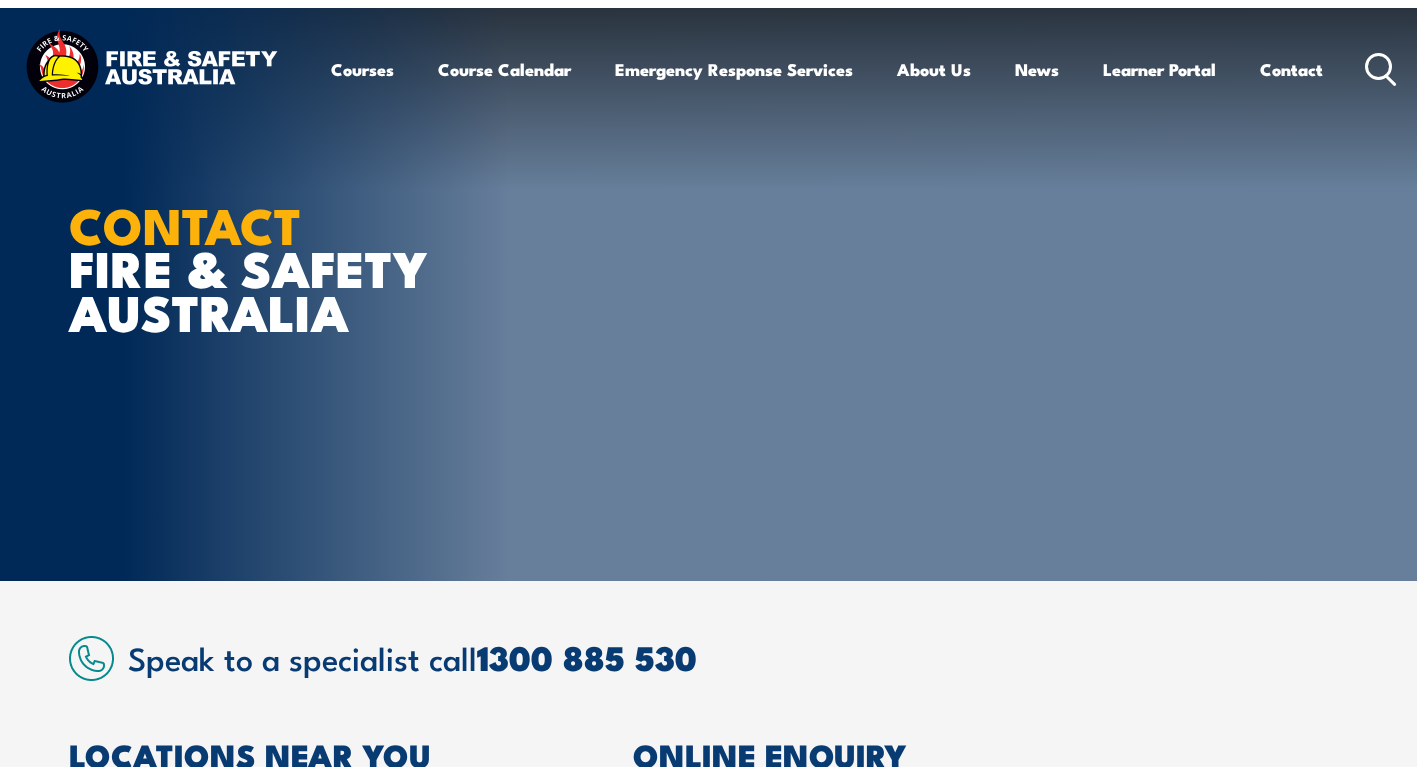 scroll, scrollTop: 0, scrollLeft: 0, axis: both 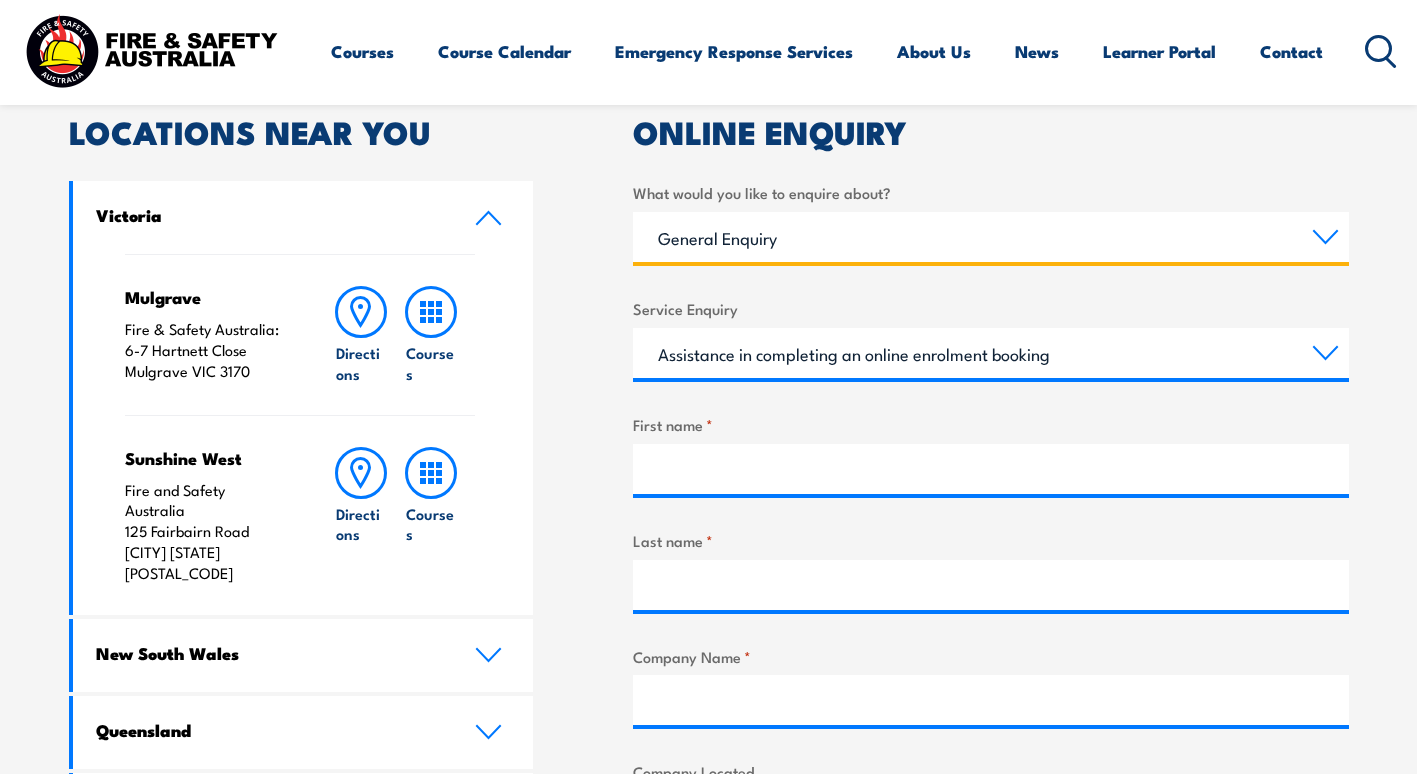 click on "Training Courses Emergency Response Services General Enquiry" at bounding box center (991, 237) 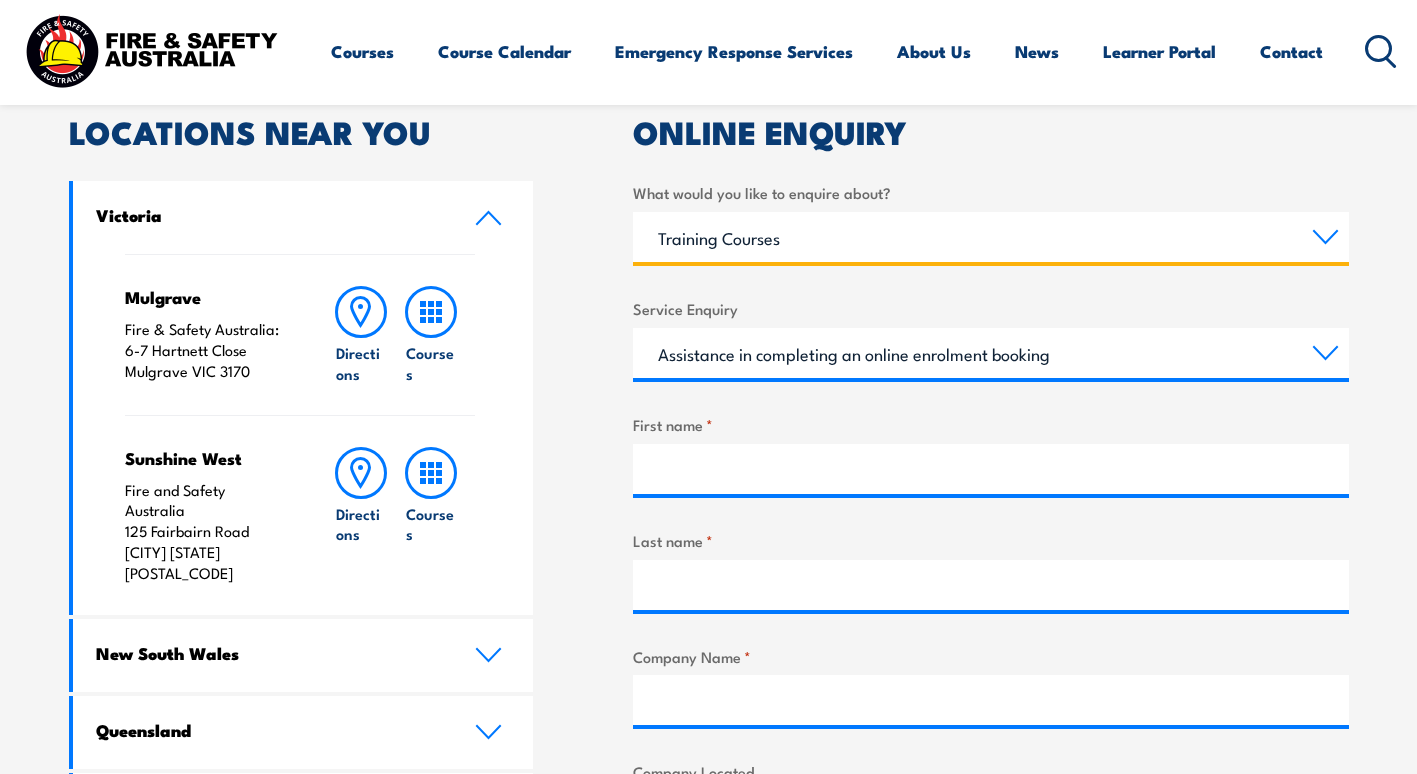 click on "Training Courses Emergency Response Services General Enquiry" at bounding box center (991, 237) 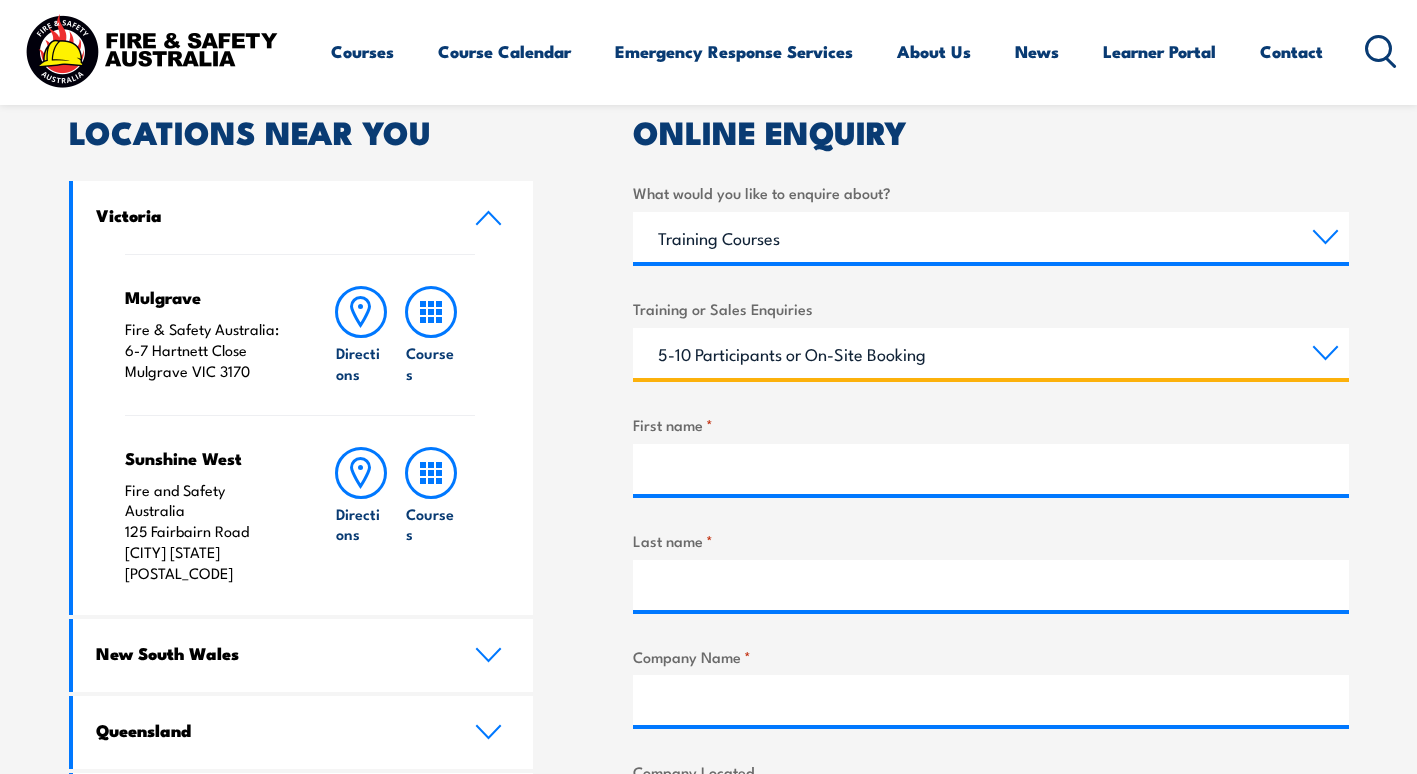 click on "1-4 Participants or On-Site Booking 5-10 Participants or On-Site Booking 11-99 Participants or On-Site Booking 100+ Participants or On-Site Booking Attend a public course at FSA training centre Ask about course content Other" at bounding box center (991, 353) 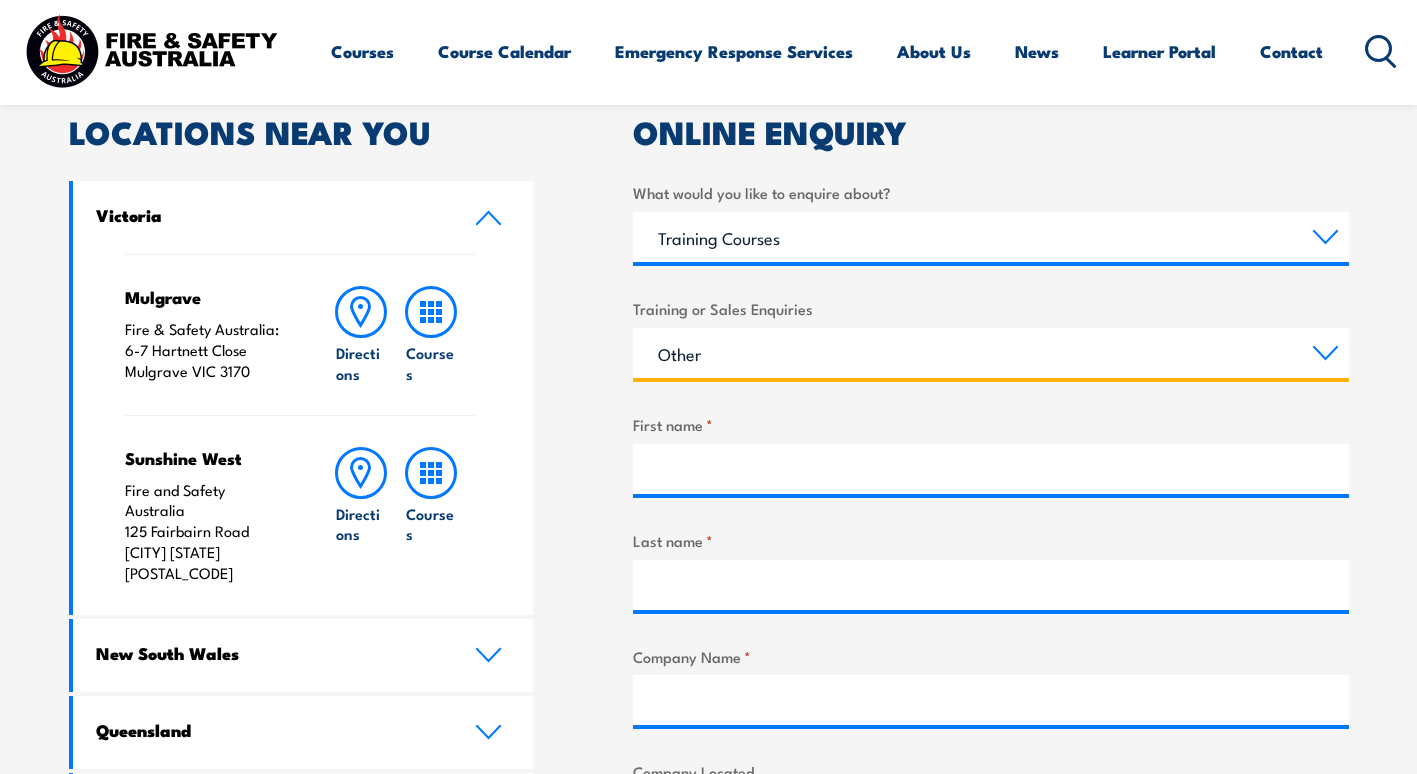 click on "1-4 Participants or On-Site Booking 5-10 Participants or On-Site Booking 11-99 Participants or On-Site Booking 100+ Participants or On-Site Booking Attend a public course at FSA training centre Ask about course content Other" at bounding box center [991, 353] 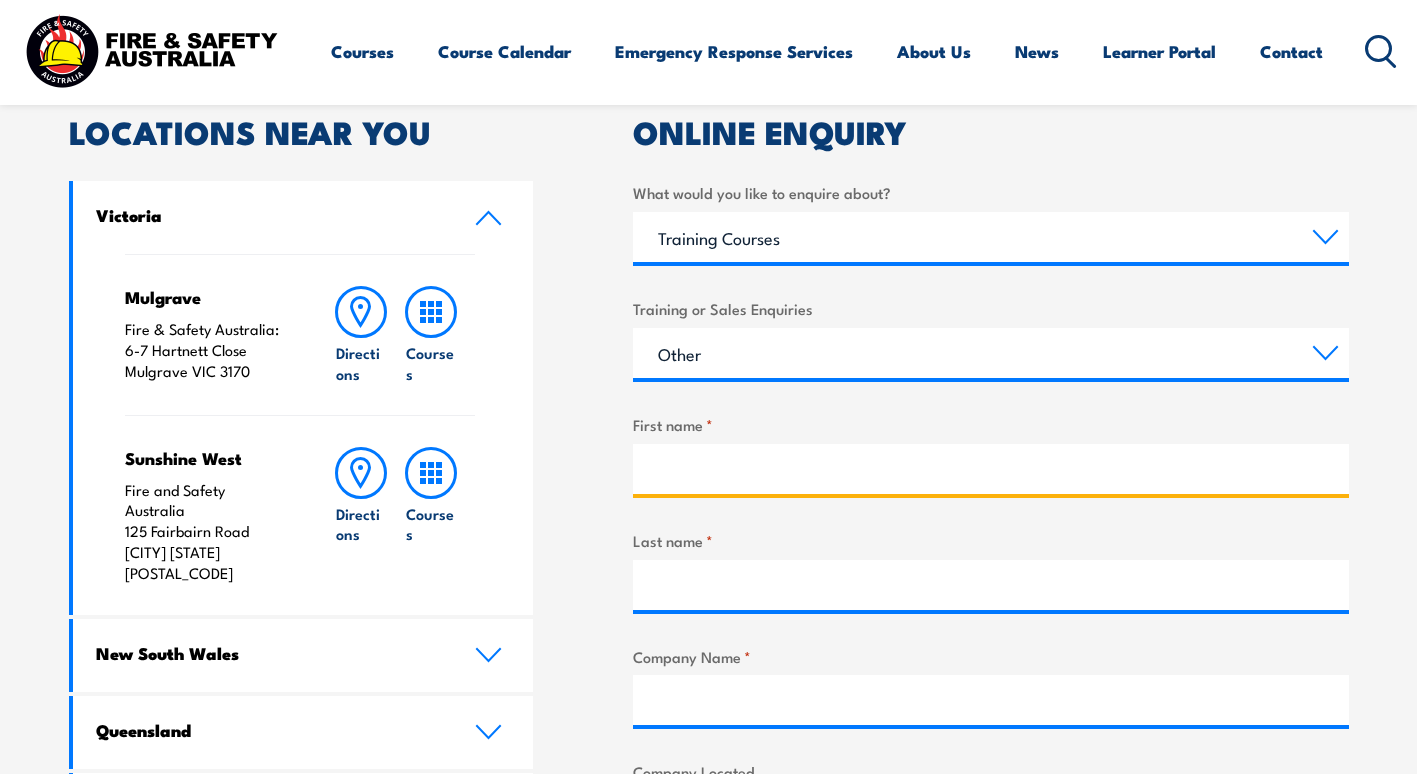 click on "First name *" at bounding box center [991, 469] 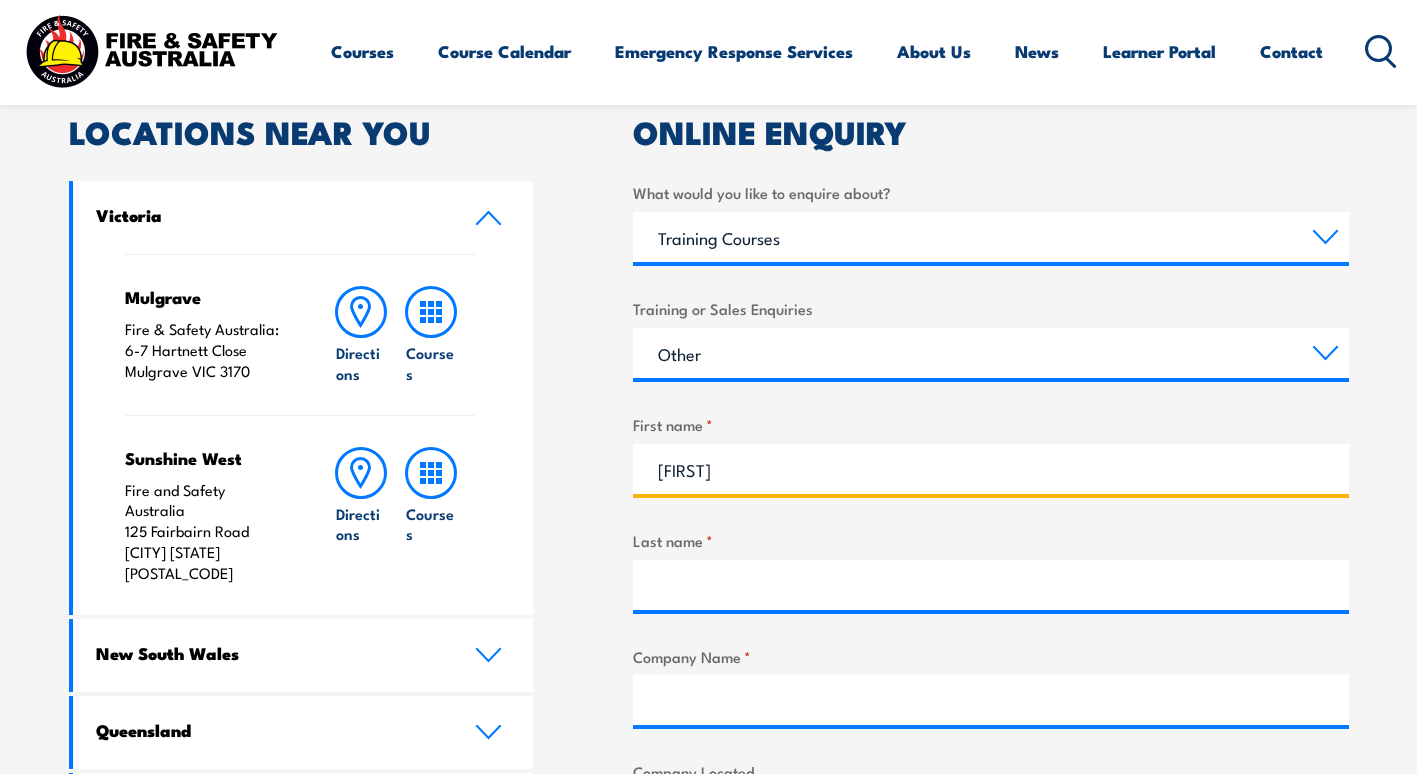 type on "Cathy" 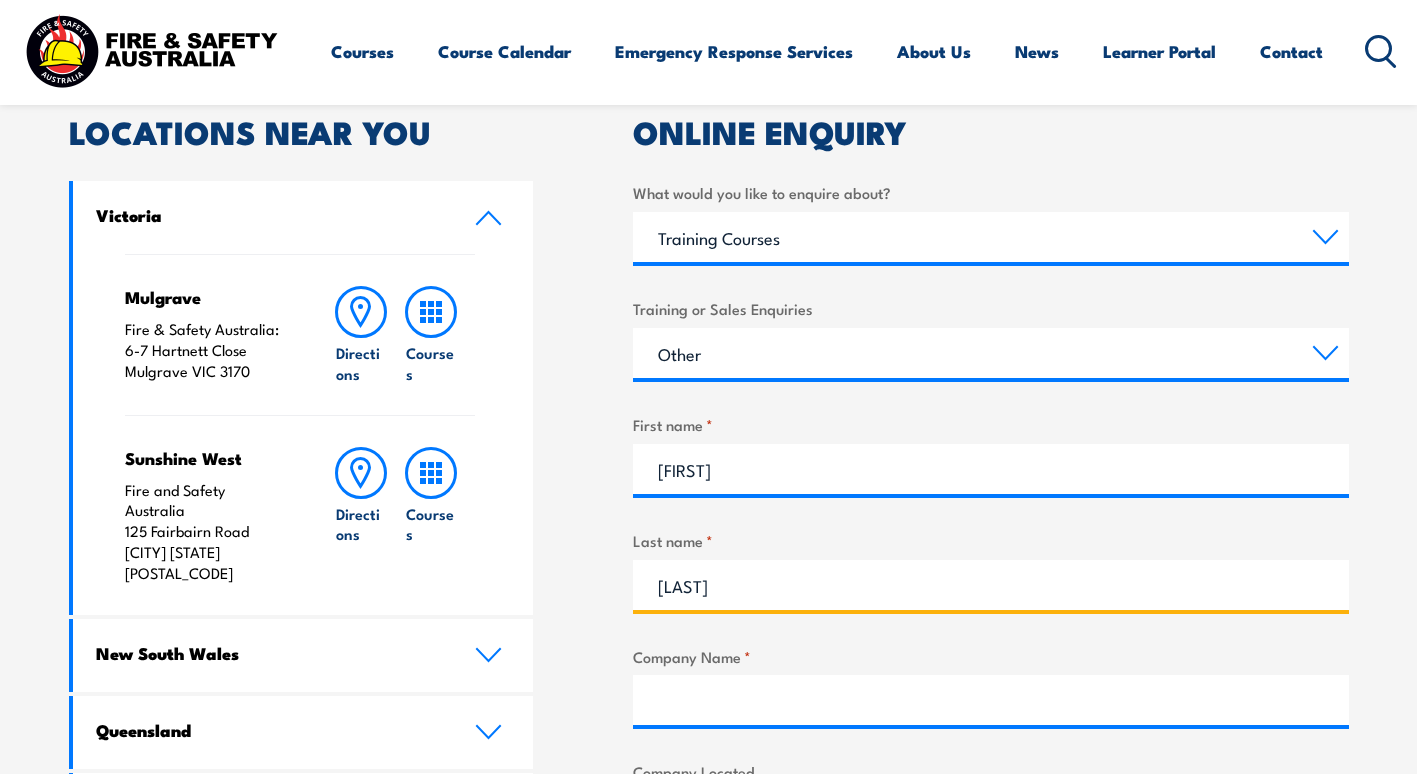 type on "Henderson" 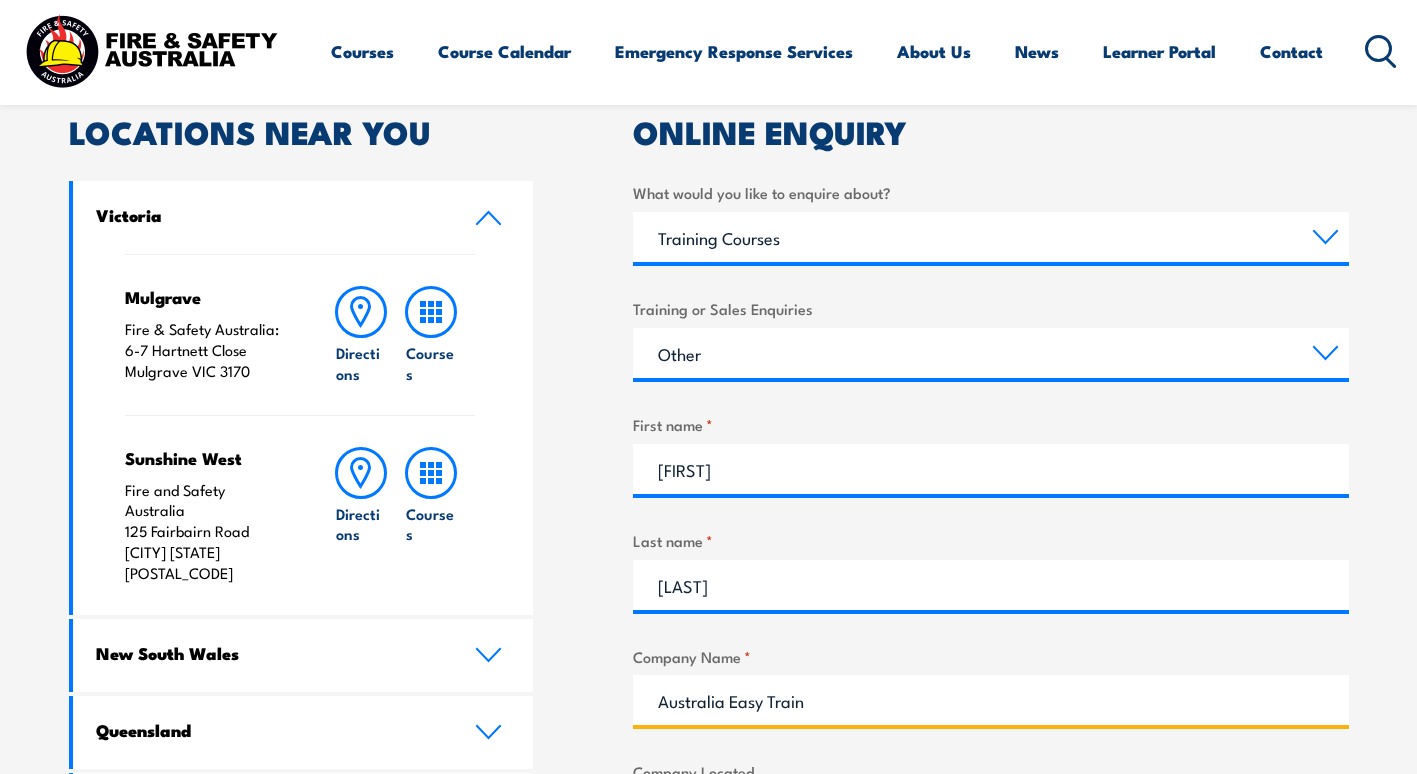 type on "Australia Easy Train" 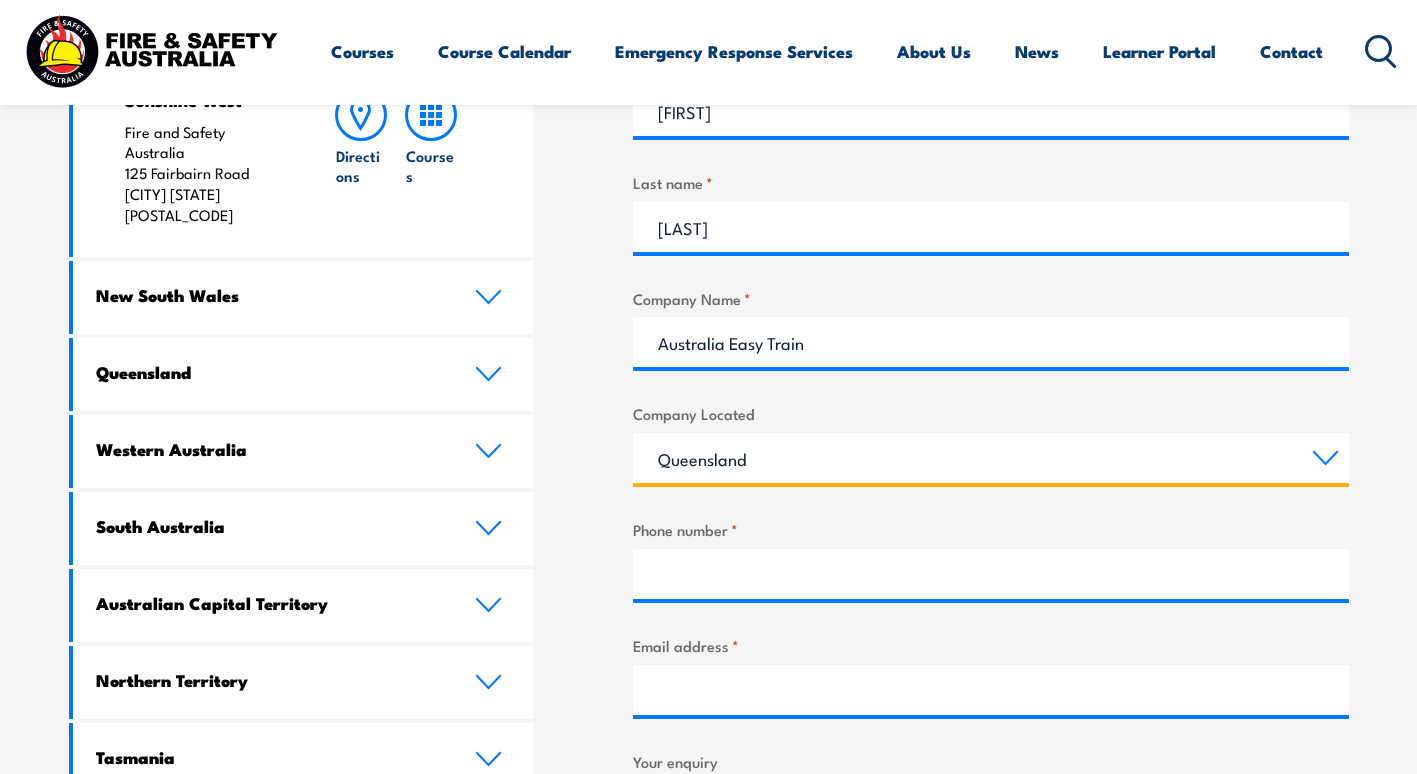scroll, scrollTop: 1044, scrollLeft: 0, axis: vertical 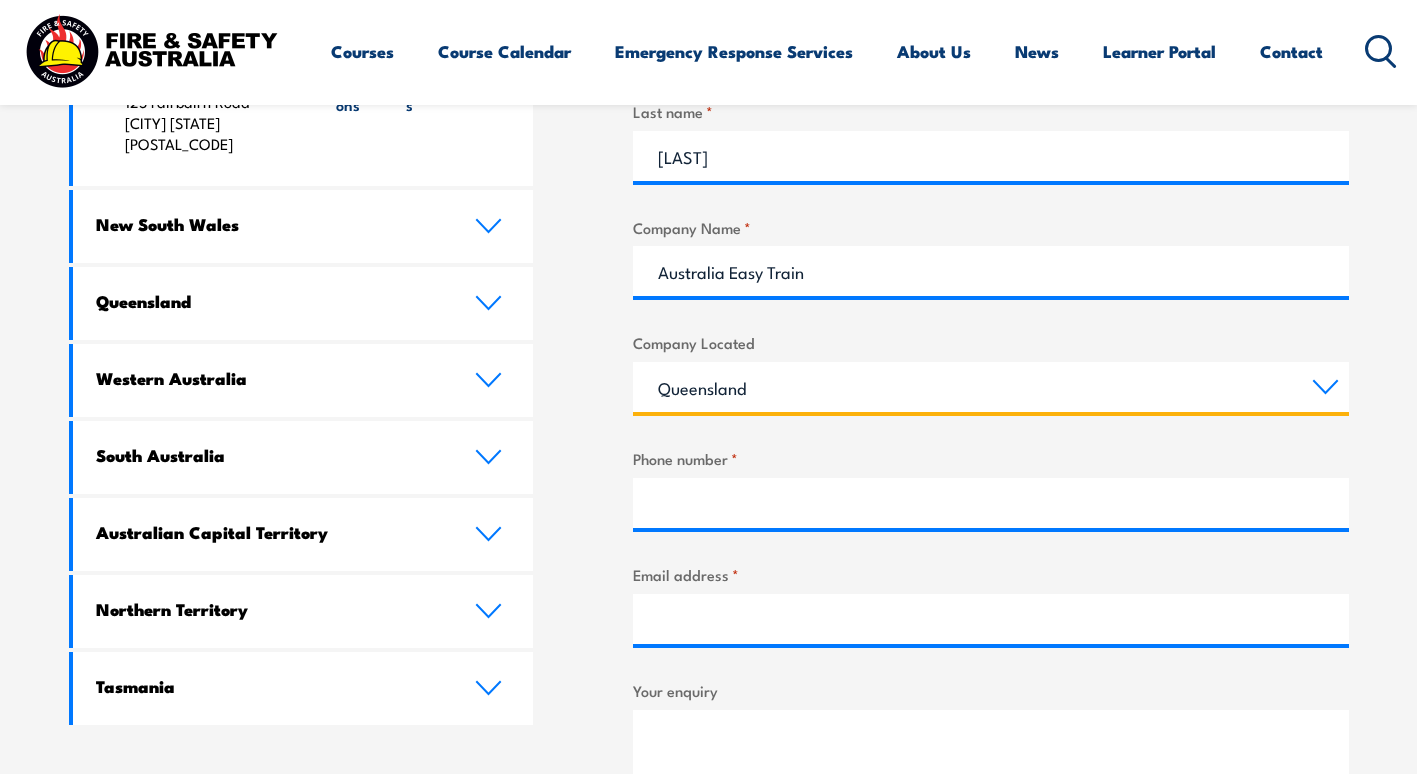 click on "Queensland New South Wales Australian Capital Territory Victoria South Australia Western Australia Northern Territory Tasmania" at bounding box center (991, 387) 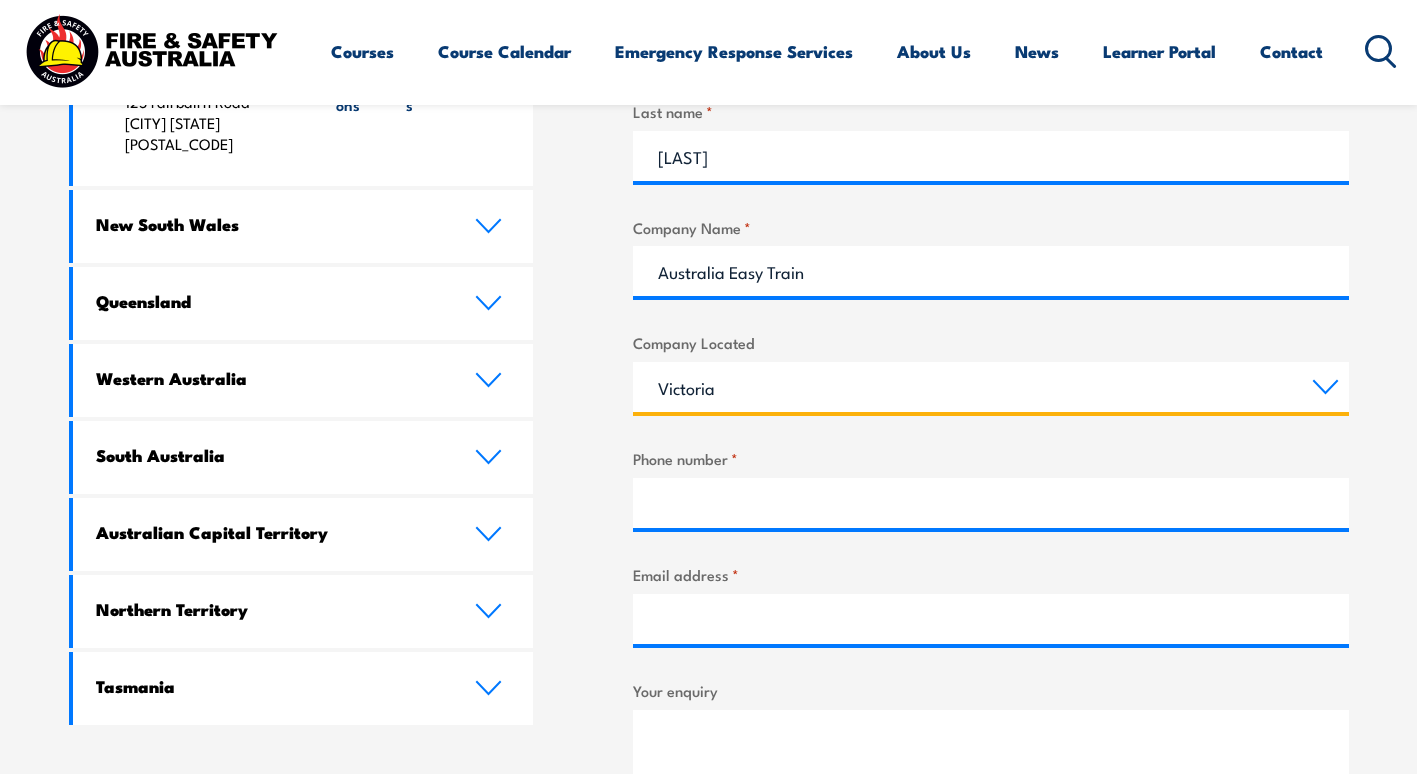 click on "Queensland New South Wales Australian Capital Territory Victoria South Australia Western Australia Northern Territory Tasmania" at bounding box center [991, 387] 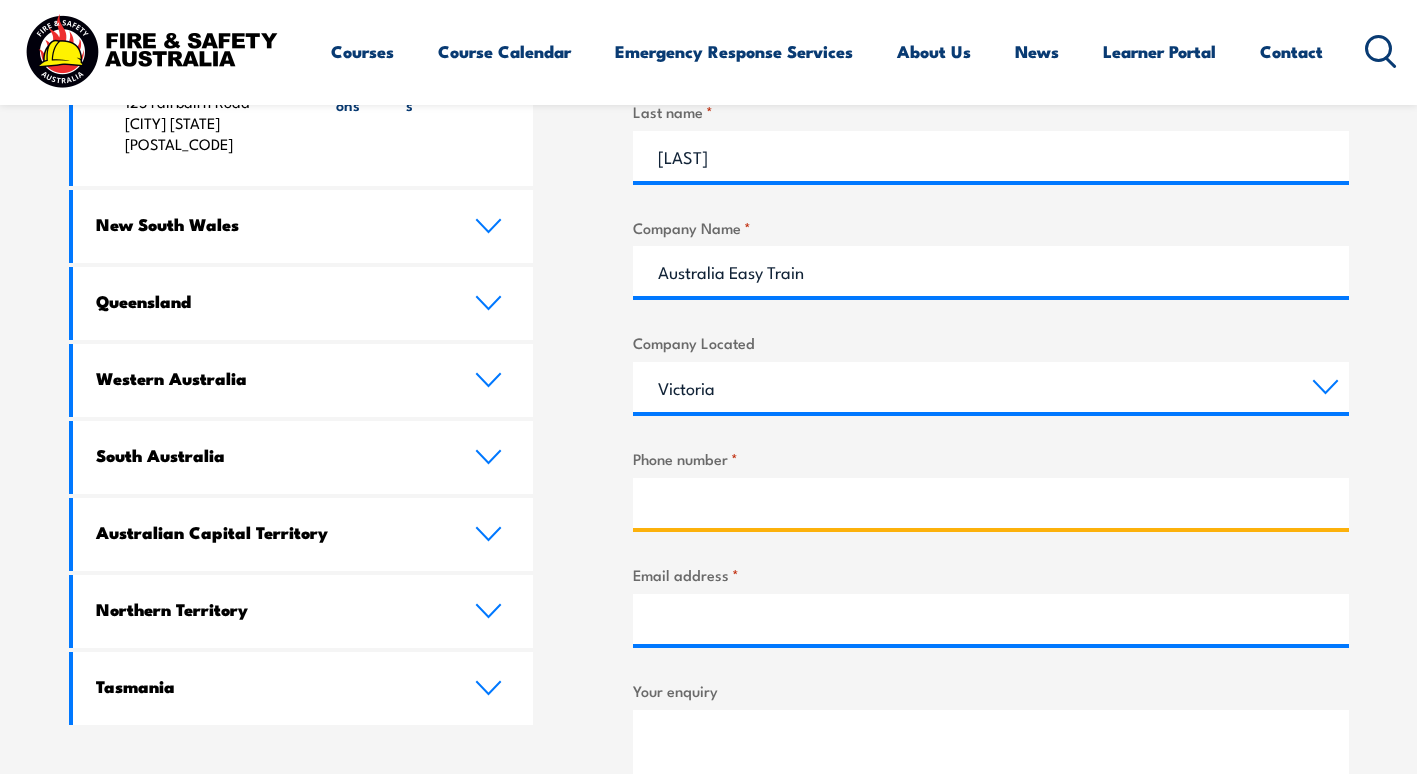 click on "Phone number *" at bounding box center (991, 503) 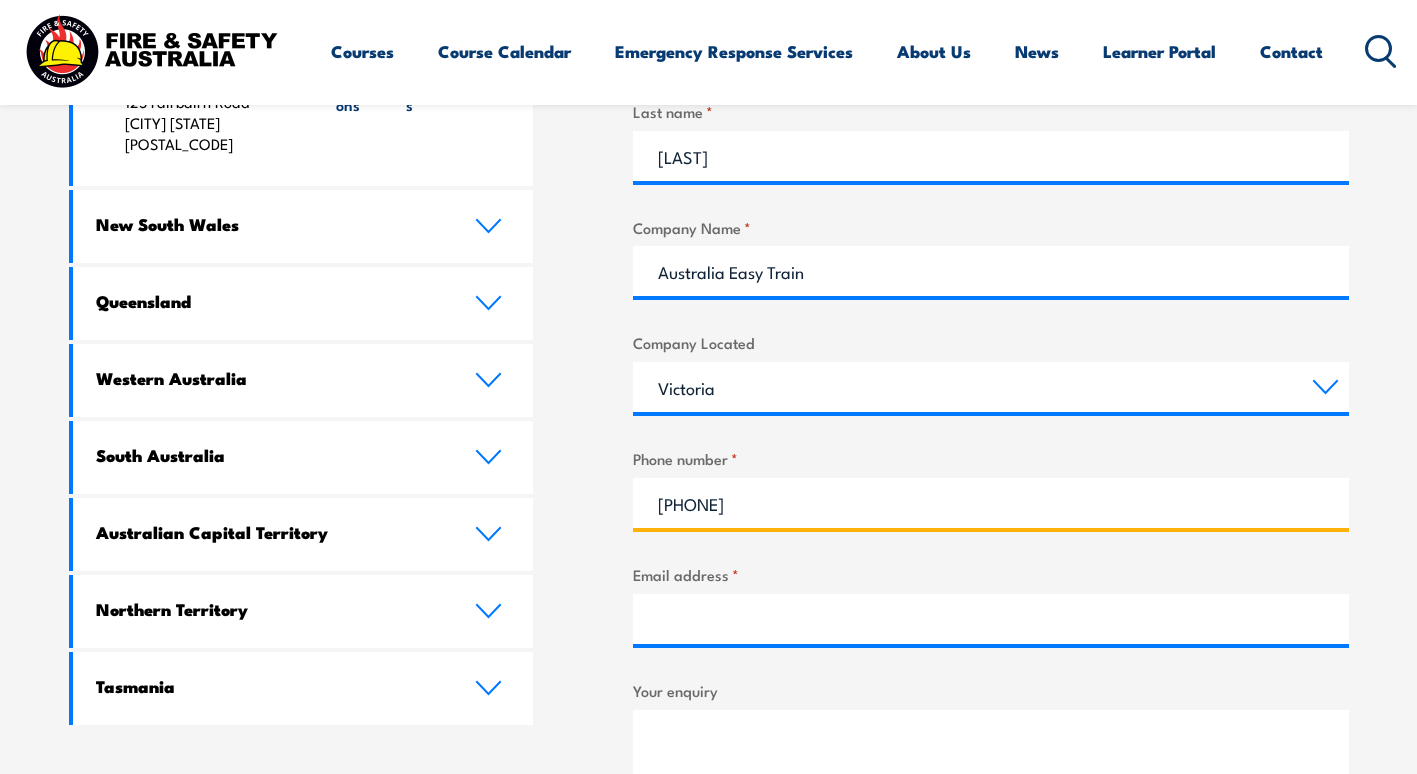 type on "0492806128" 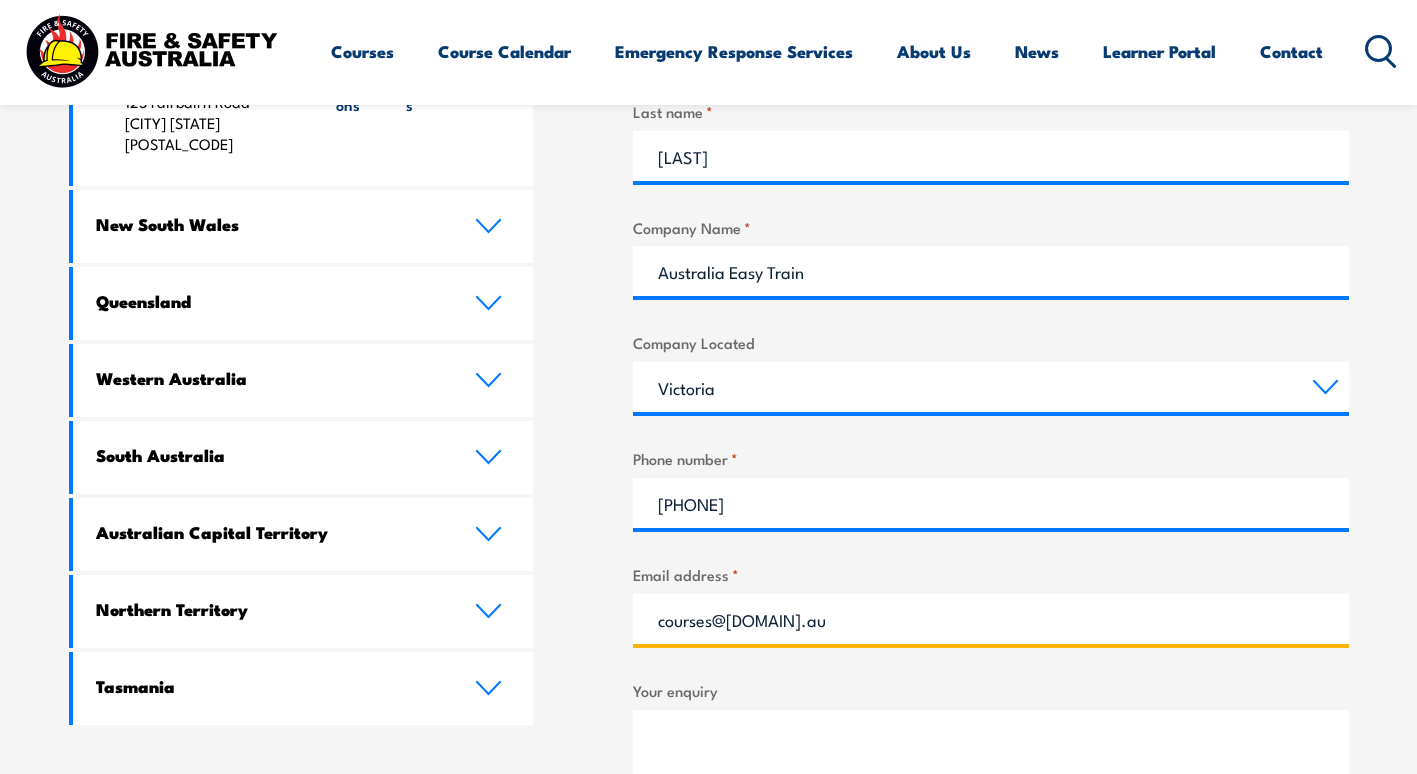 type on "courses@auseasytrain.com.au" 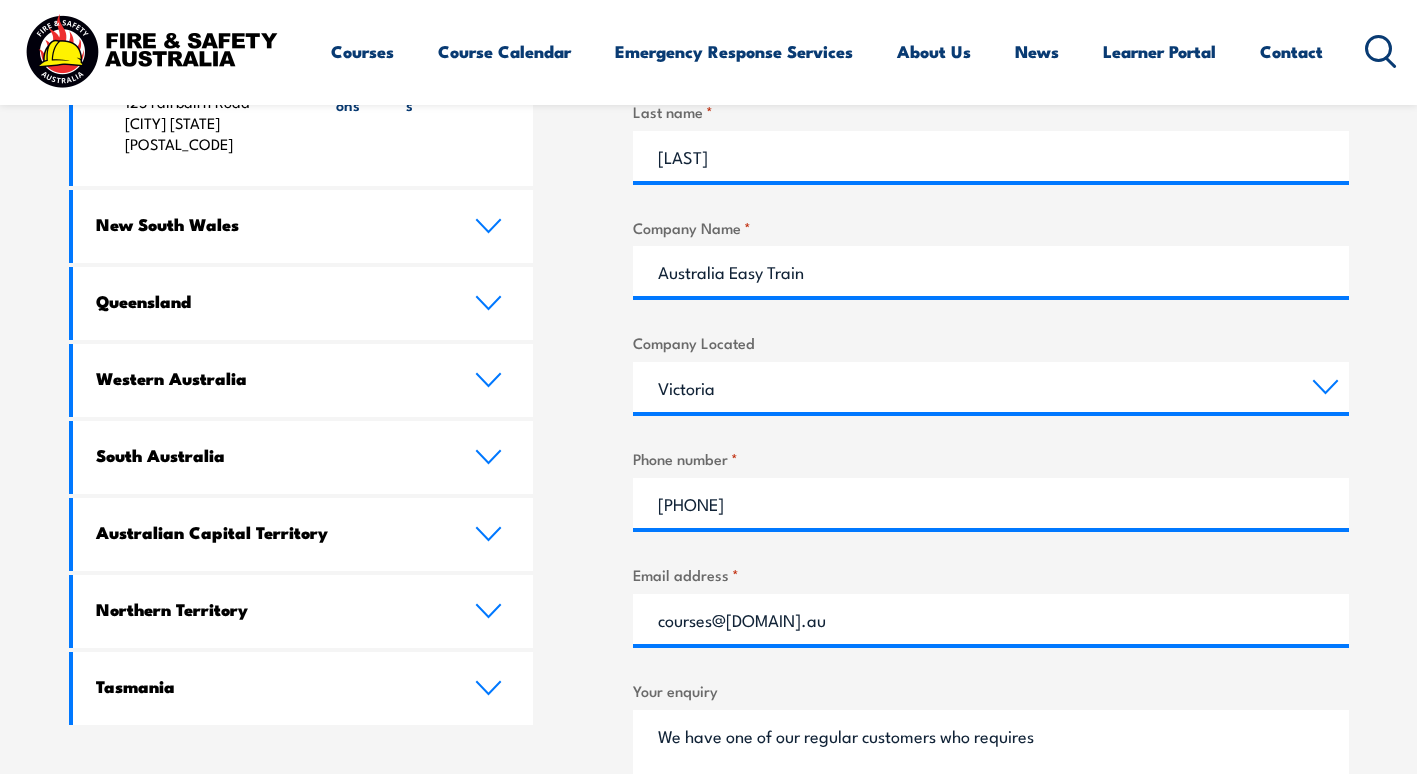 type on "We have one of our regular customers who requires" 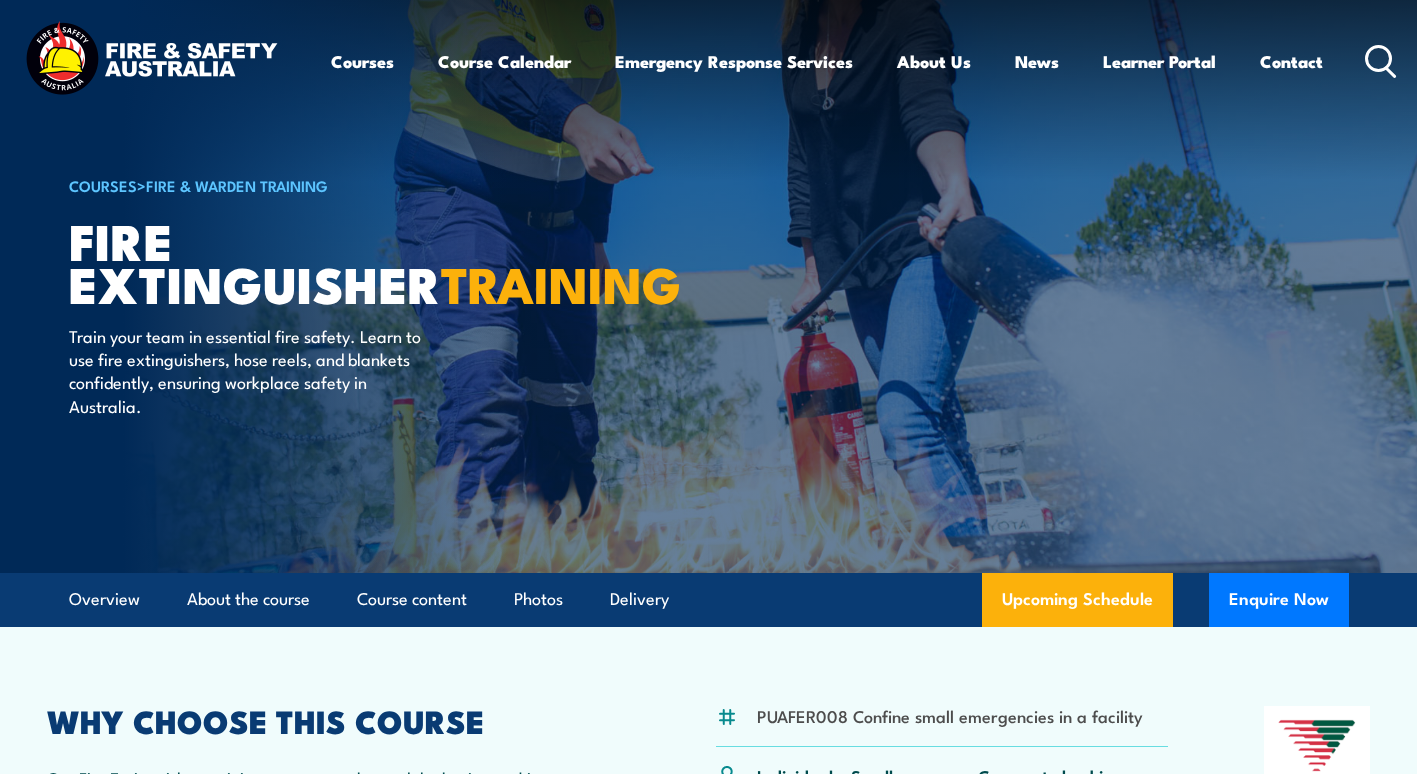 scroll, scrollTop: 0, scrollLeft: 0, axis: both 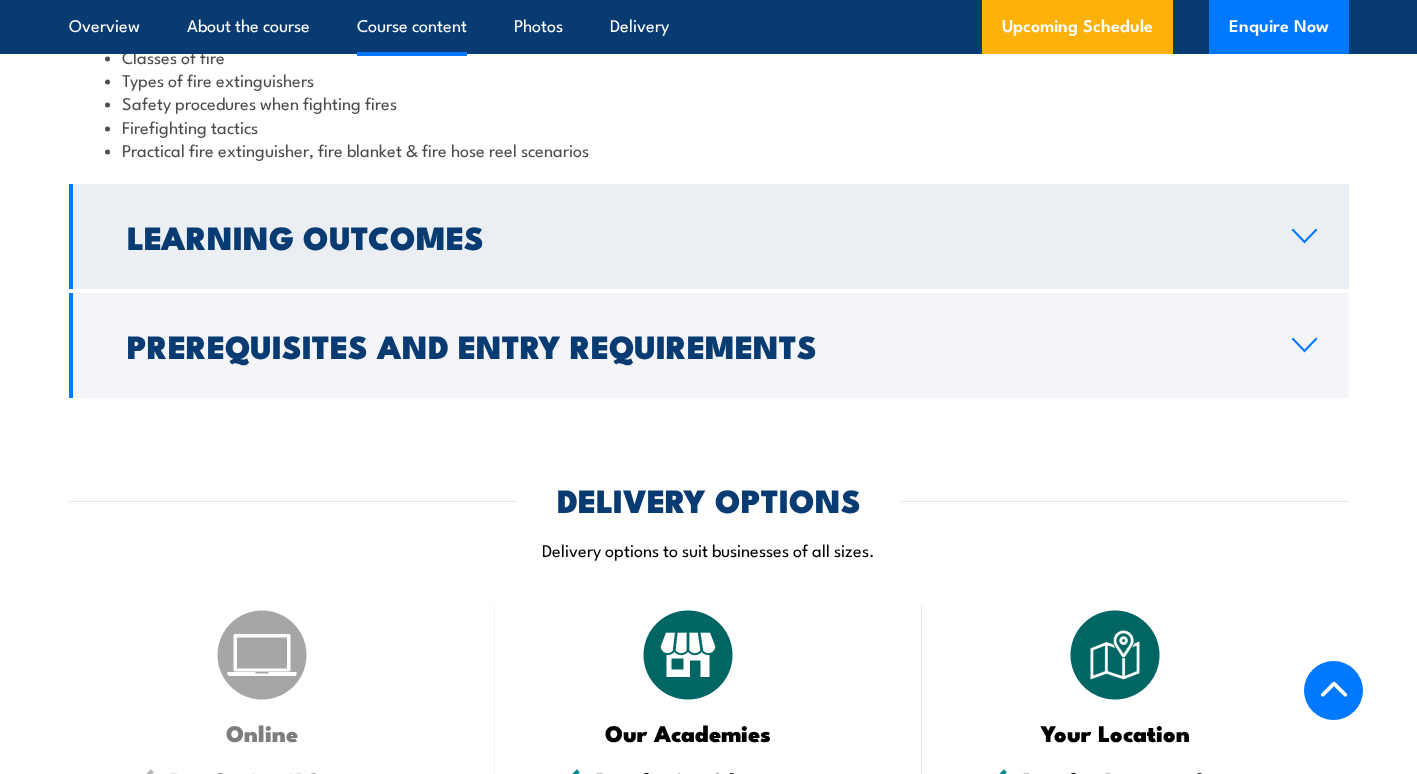 click 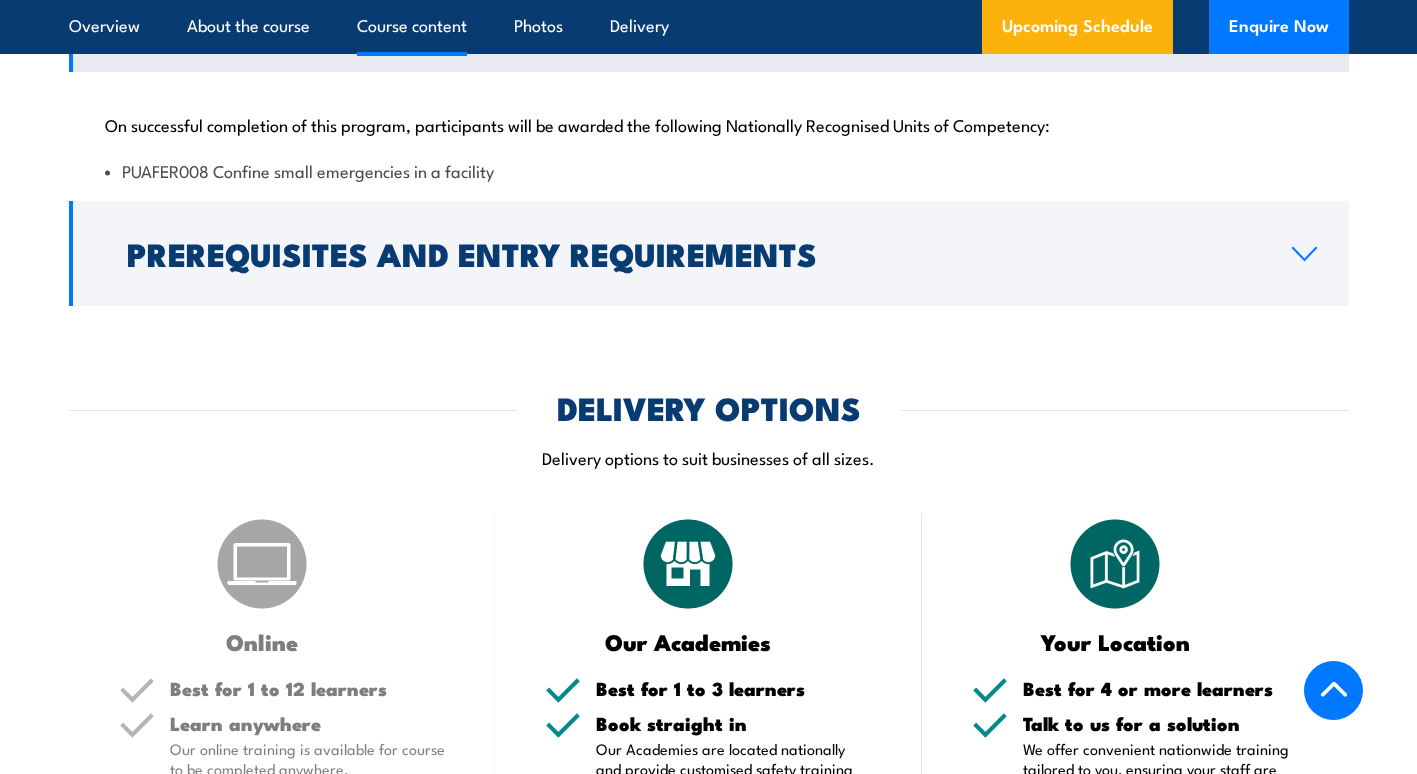 scroll, scrollTop: 2065, scrollLeft: 0, axis: vertical 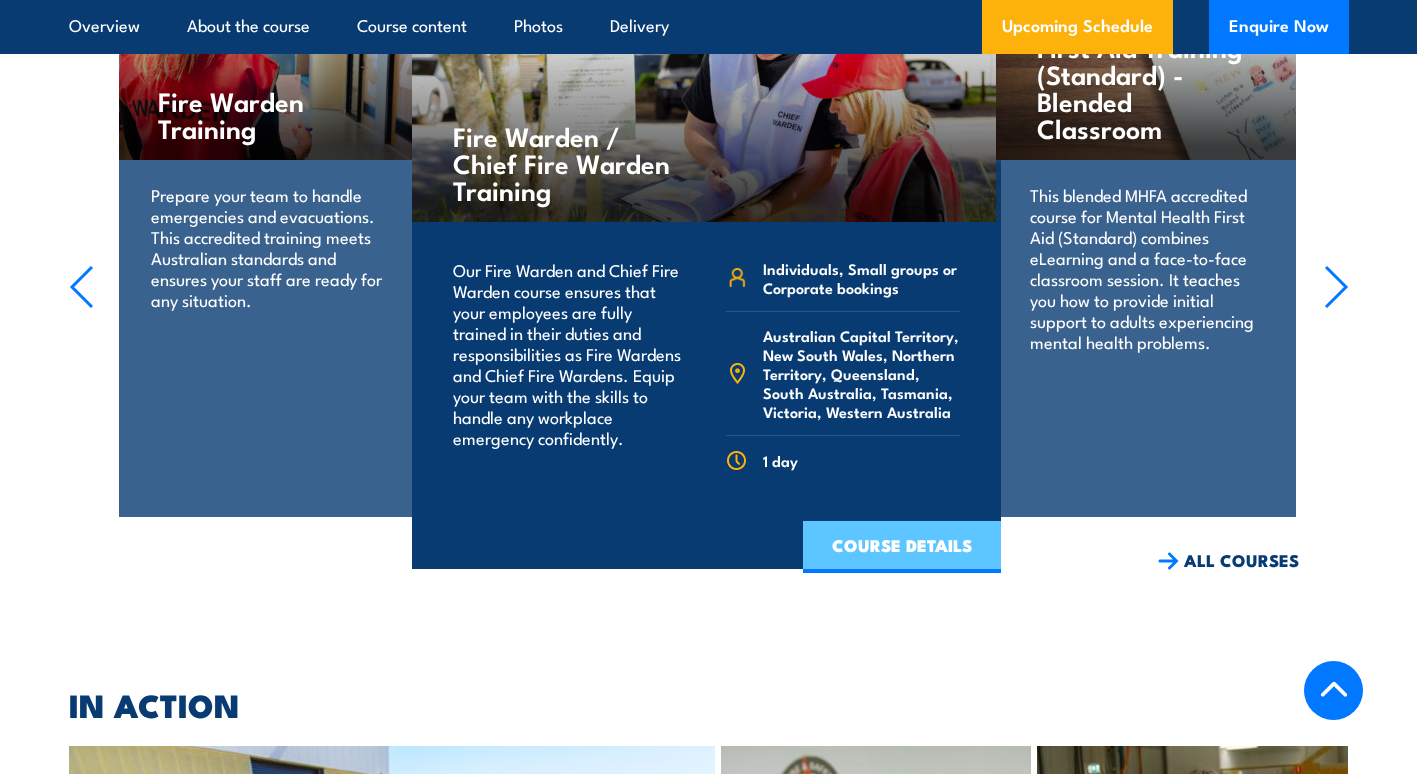 click on "COURSE DETAILS" at bounding box center [902, 547] 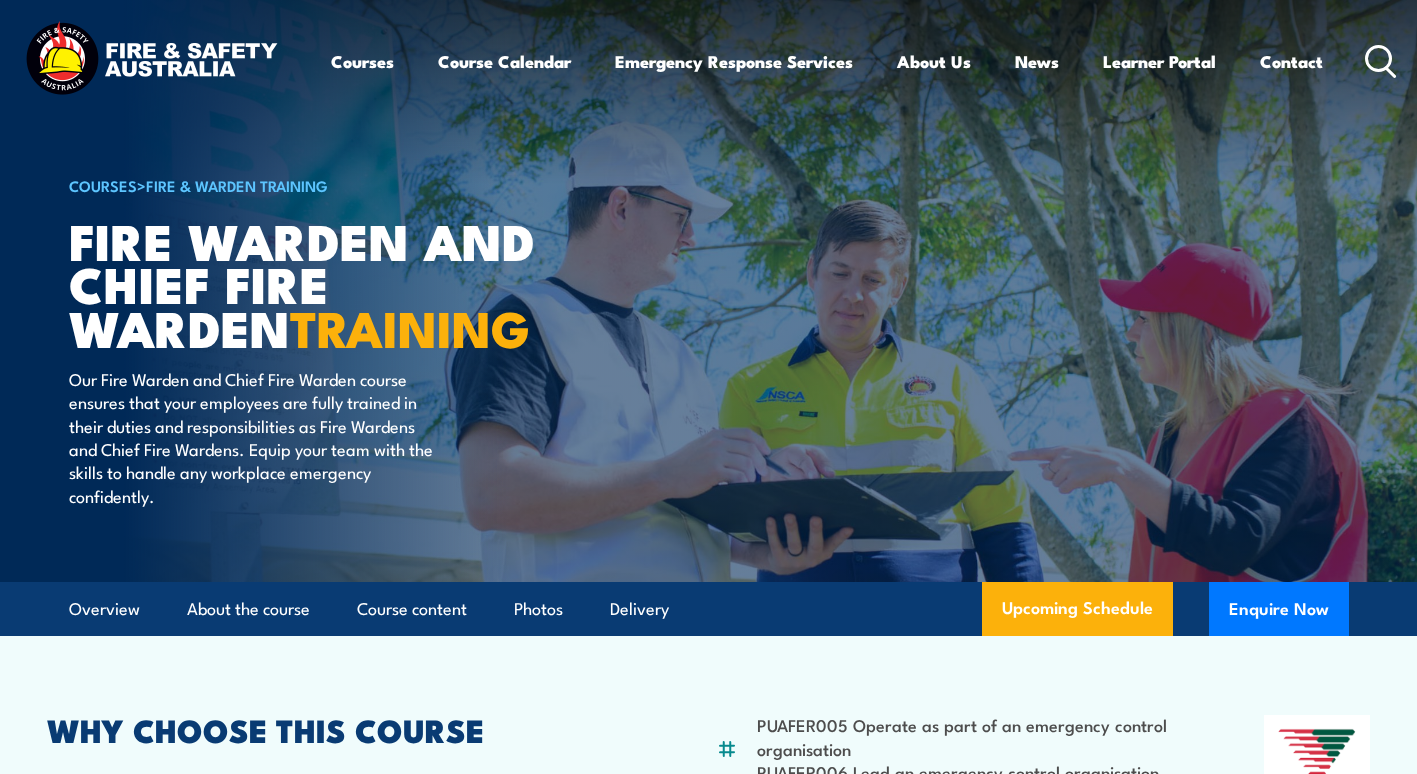 scroll, scrollTop: 0, scrollLeft: 0, axis: both 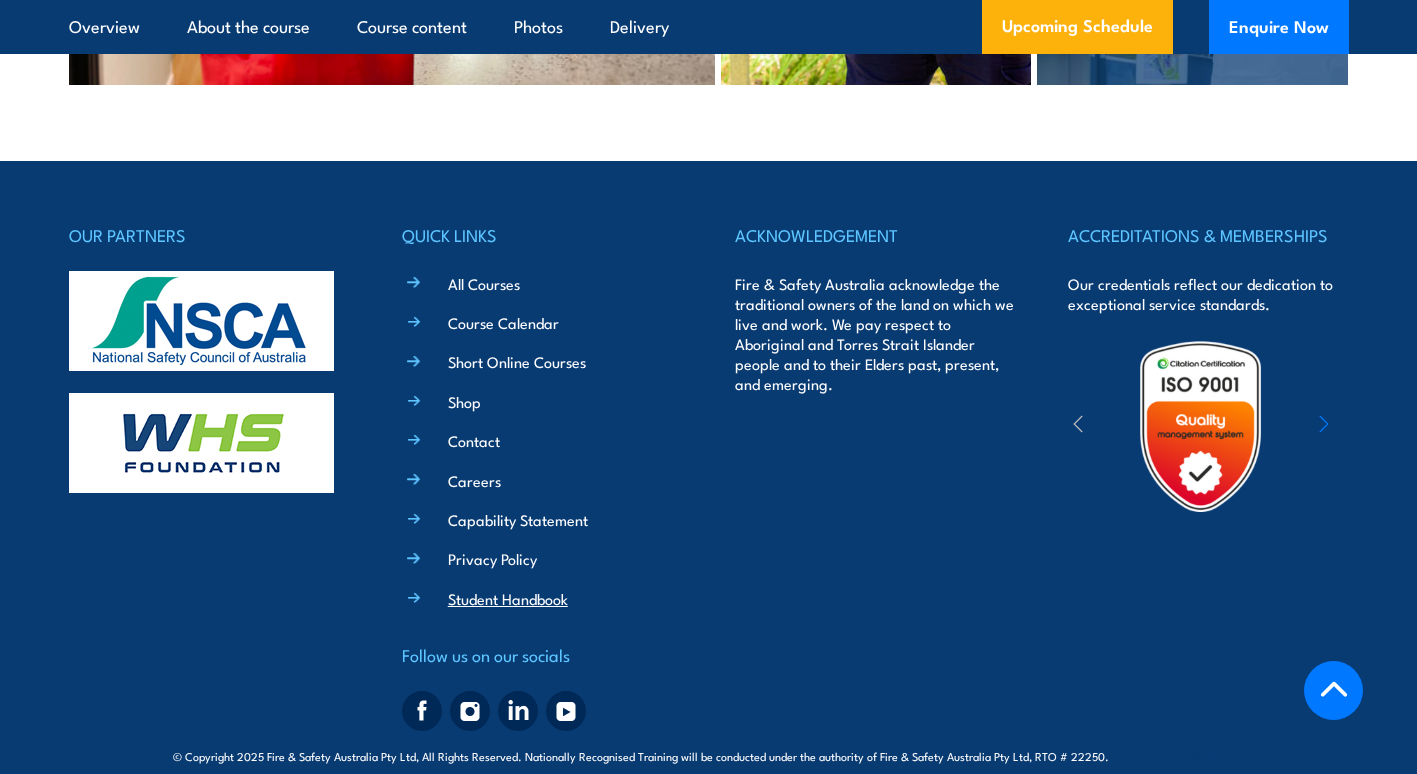 click on "Student Handbook" at bounding box center [508, 598] 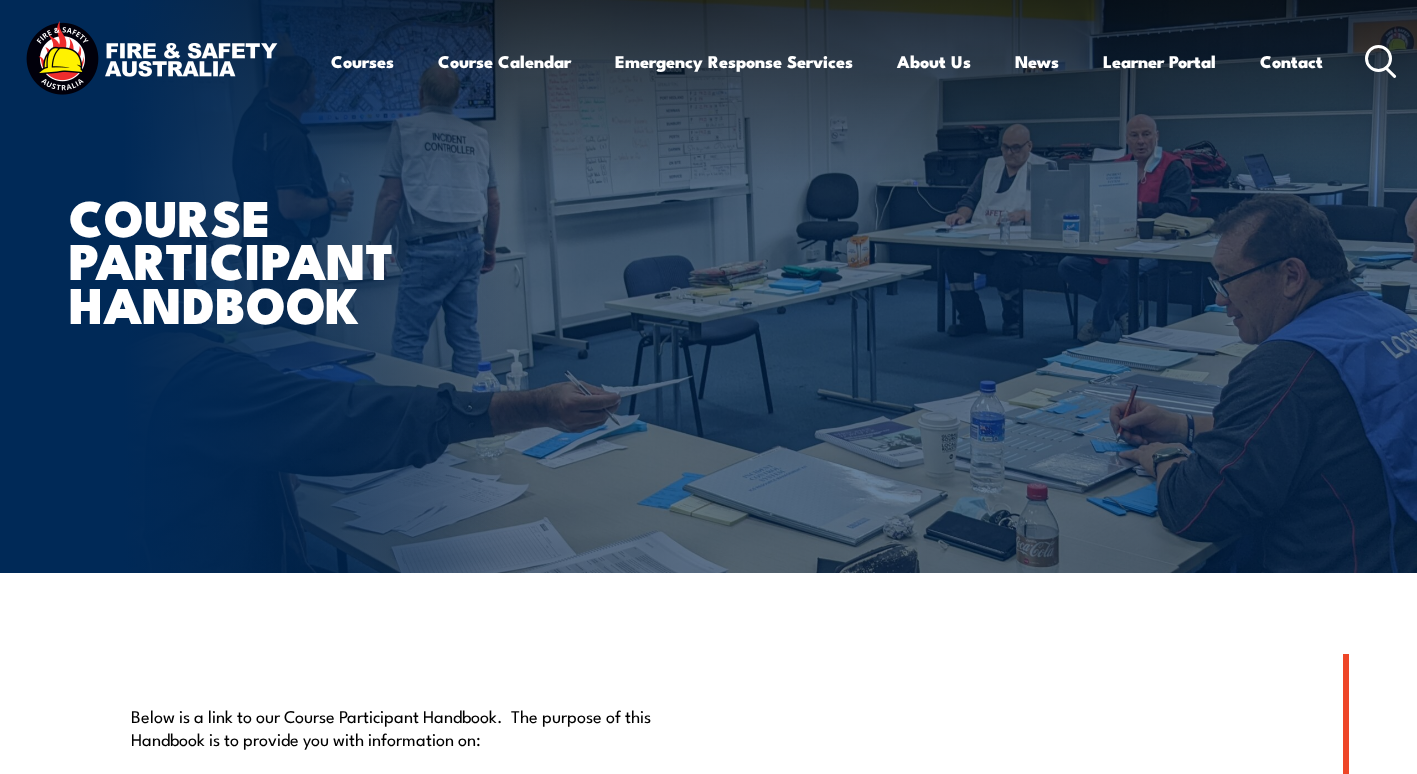 scroll, scrollTop: 0, scrollLeft: 0, axis: both 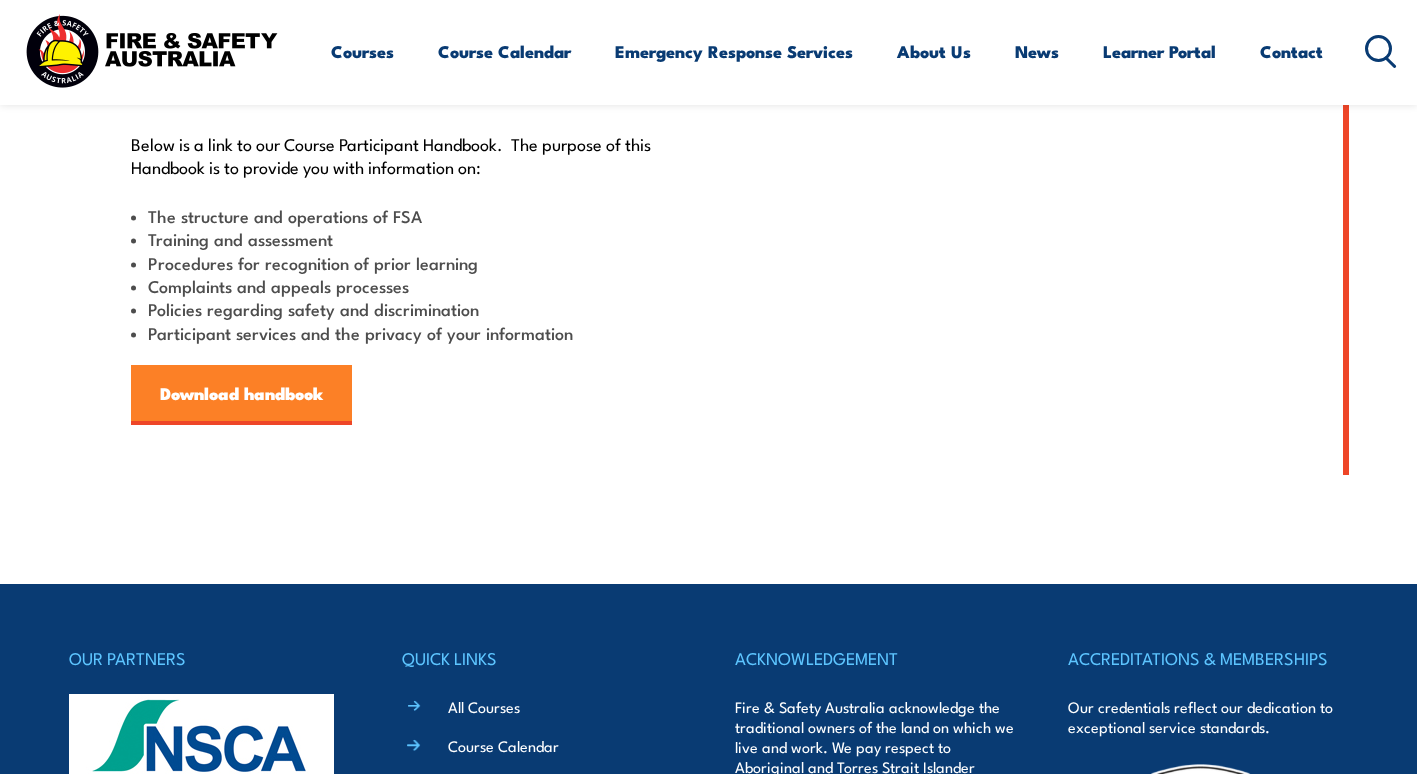 click on "Download handbook" at bounding box center [241, 395] 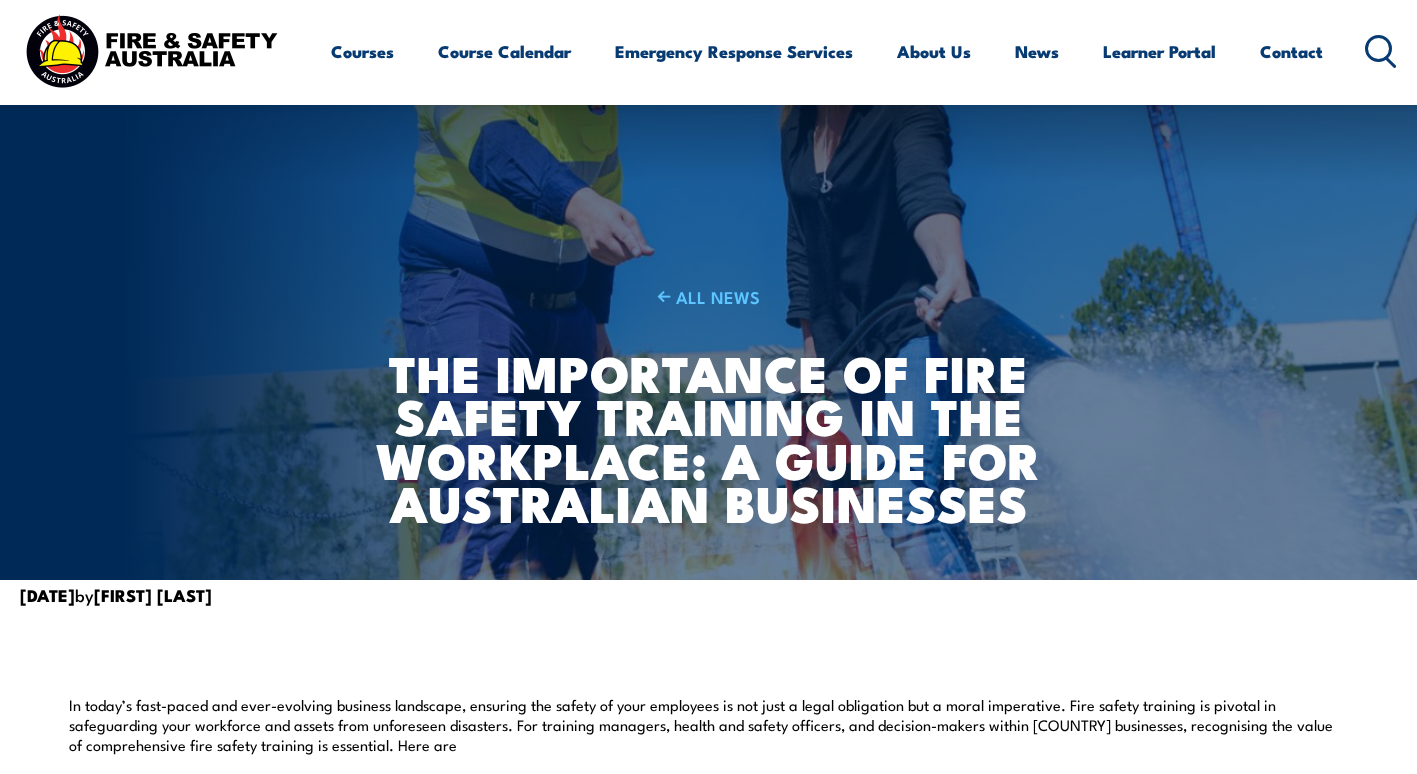scroll, scrollTop: 460, scrollLeft: 0, axis: vertical 